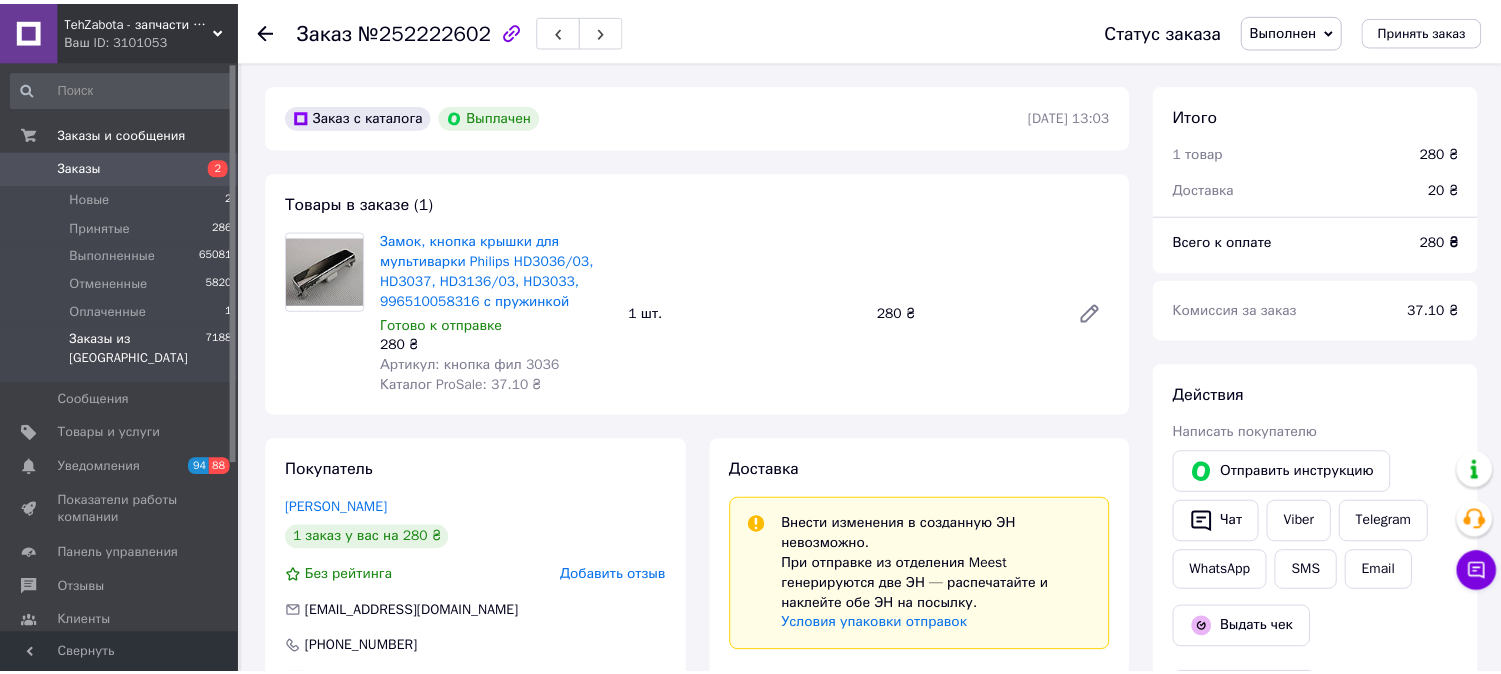 scroll, scrollTop: 0, scrollLeft: 0, axis: both 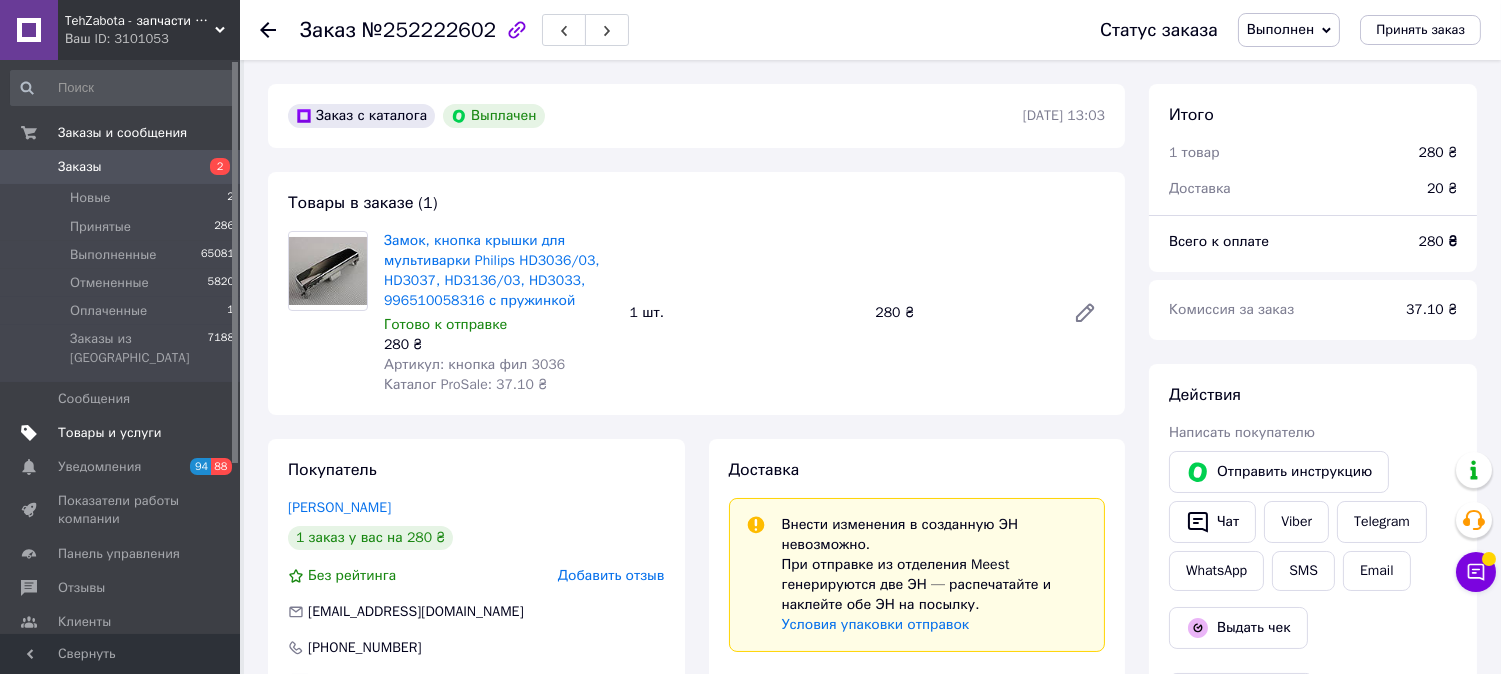 click on "Товары и услуги" at bounding box center (110, 433) 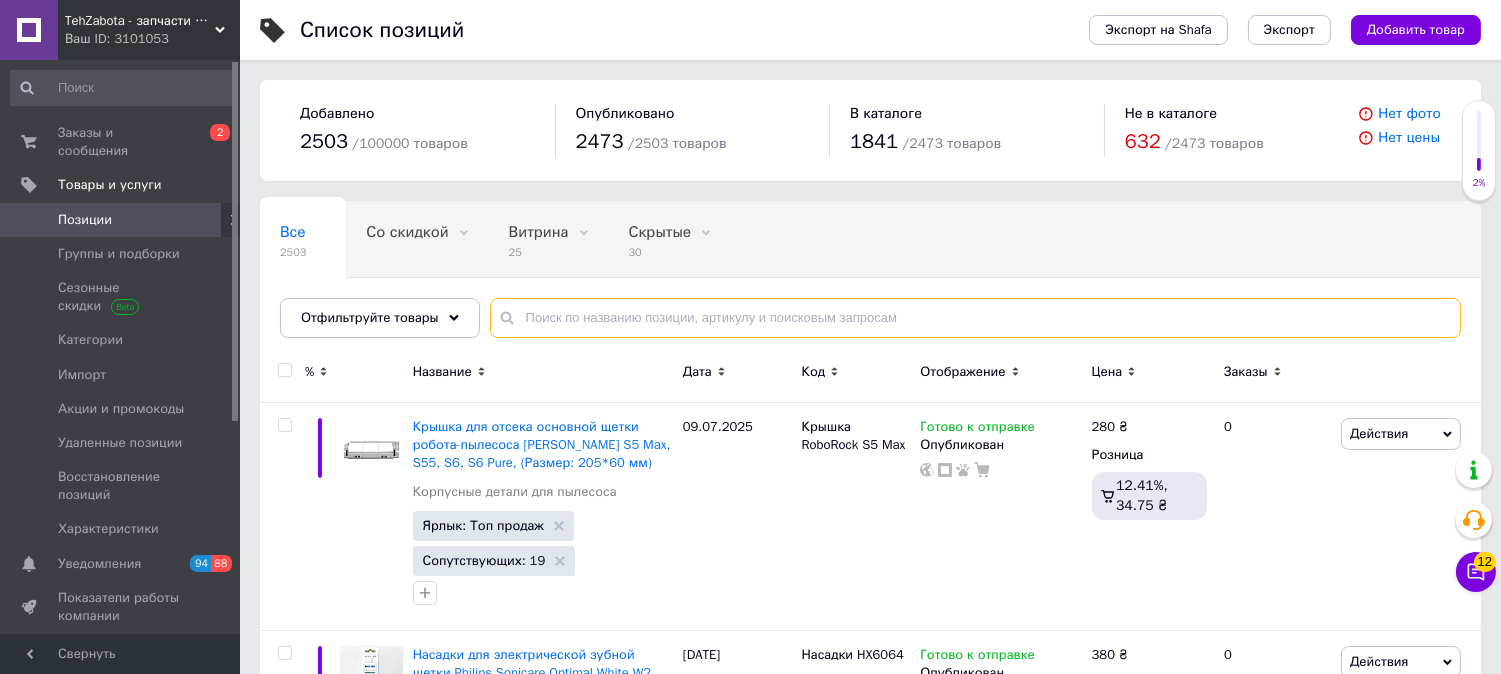 click at bounding box center [975, 318] 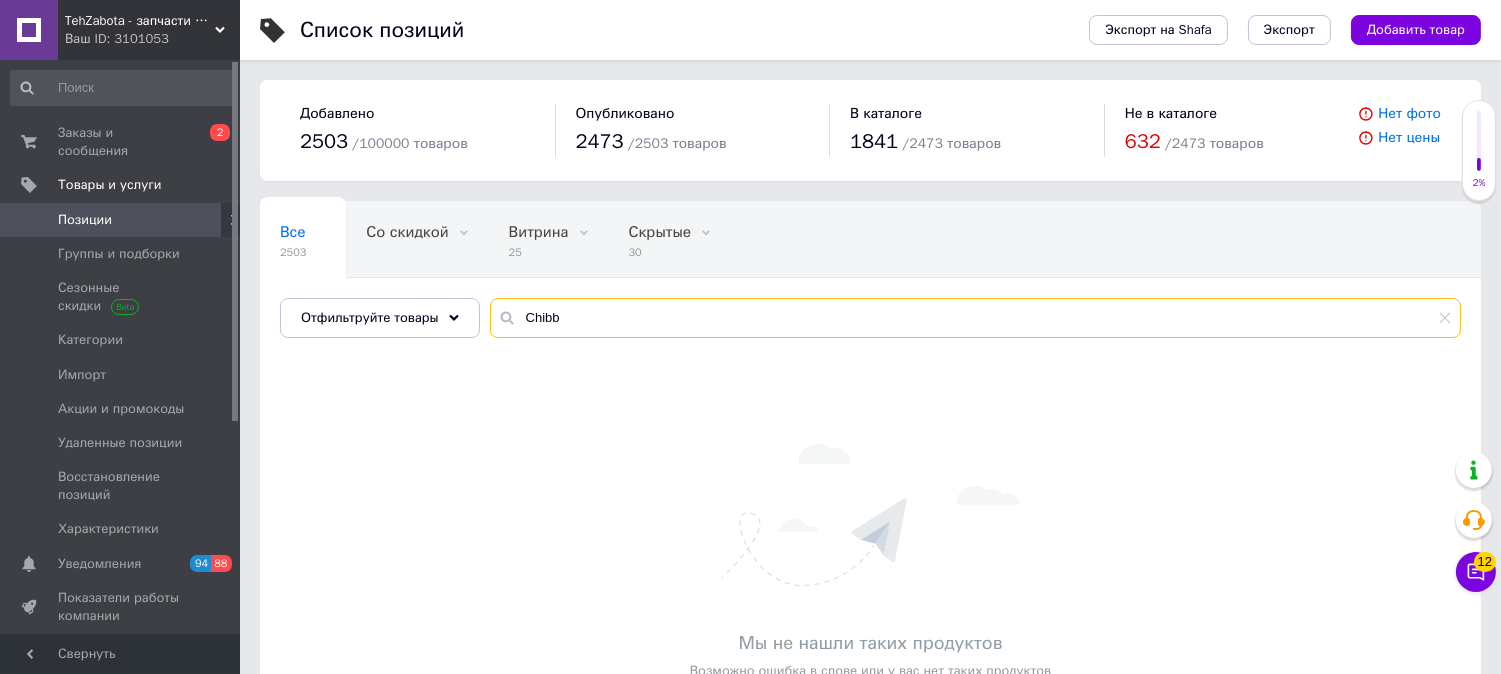click on "Chibb" at bounding box center [975, 318] 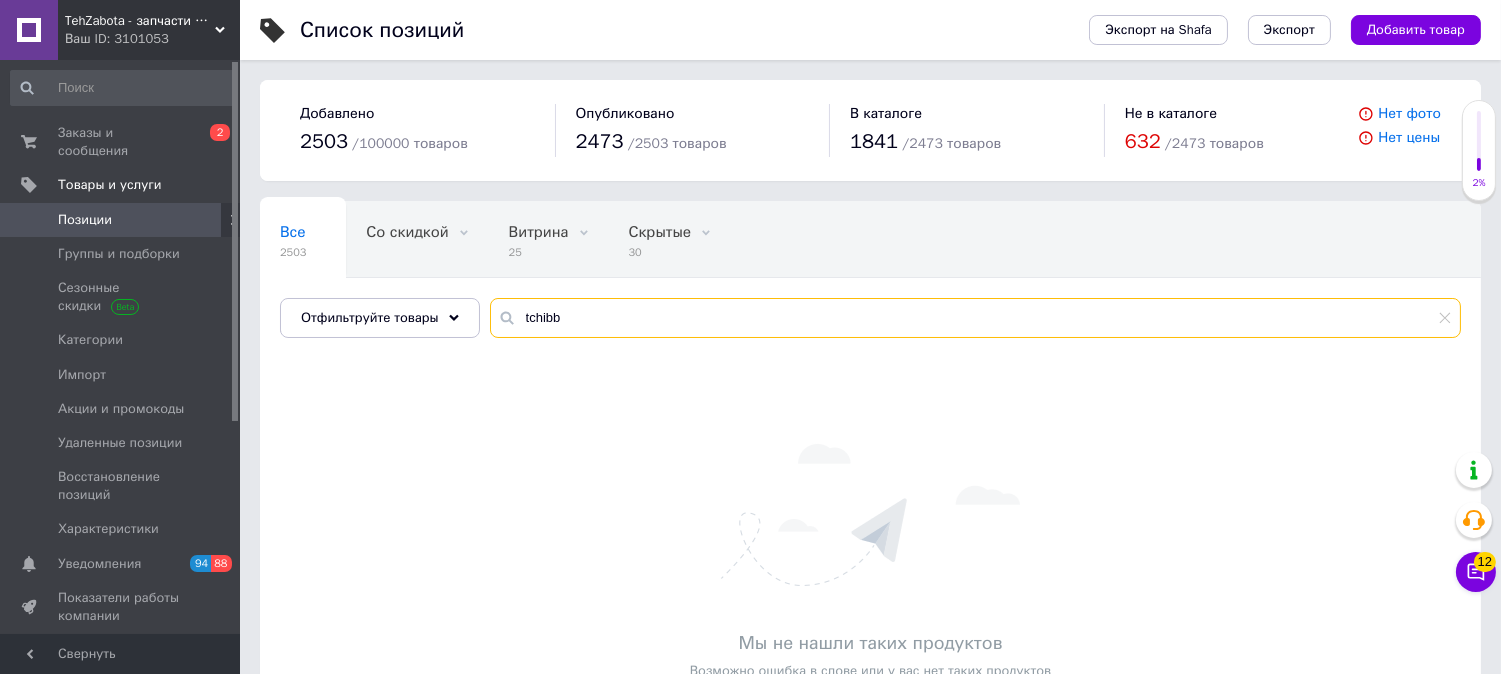 click on "tchibb" at bounding box center [975, 318] 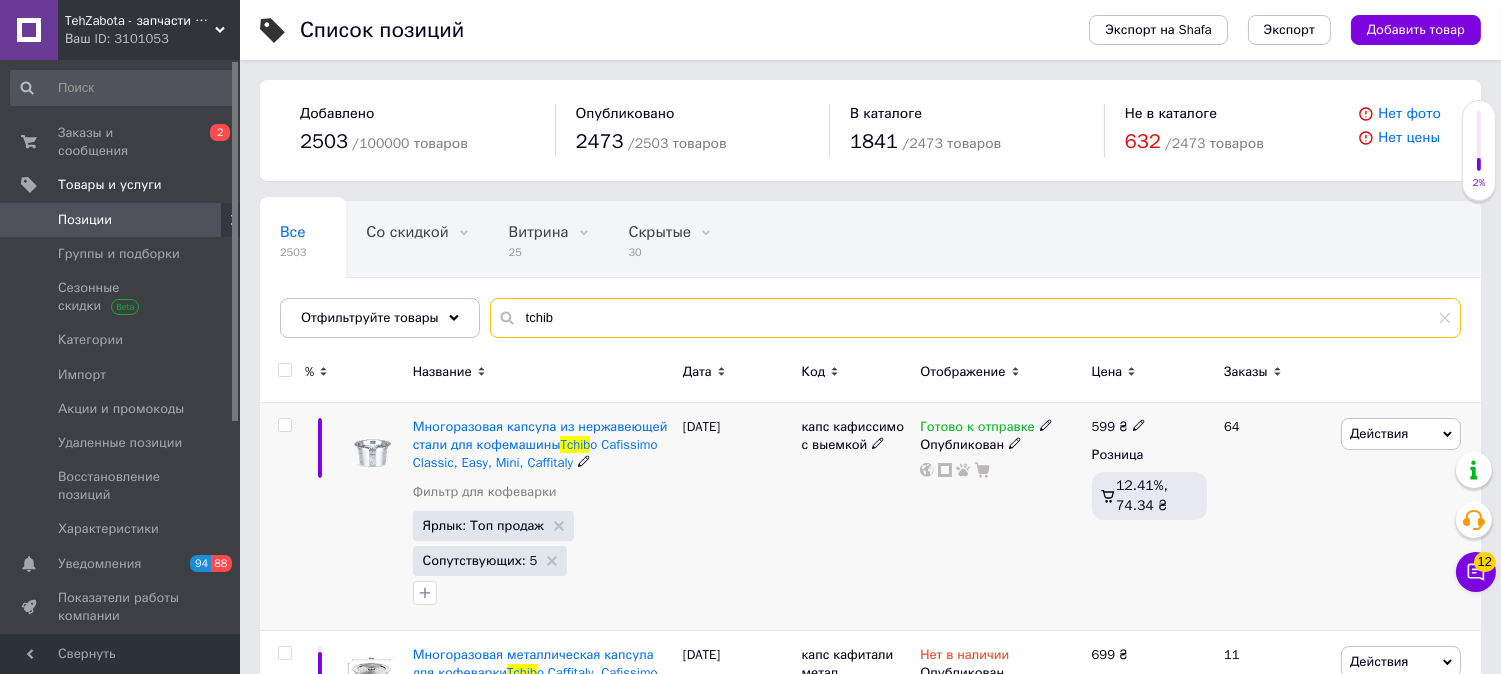 type on "tchib" 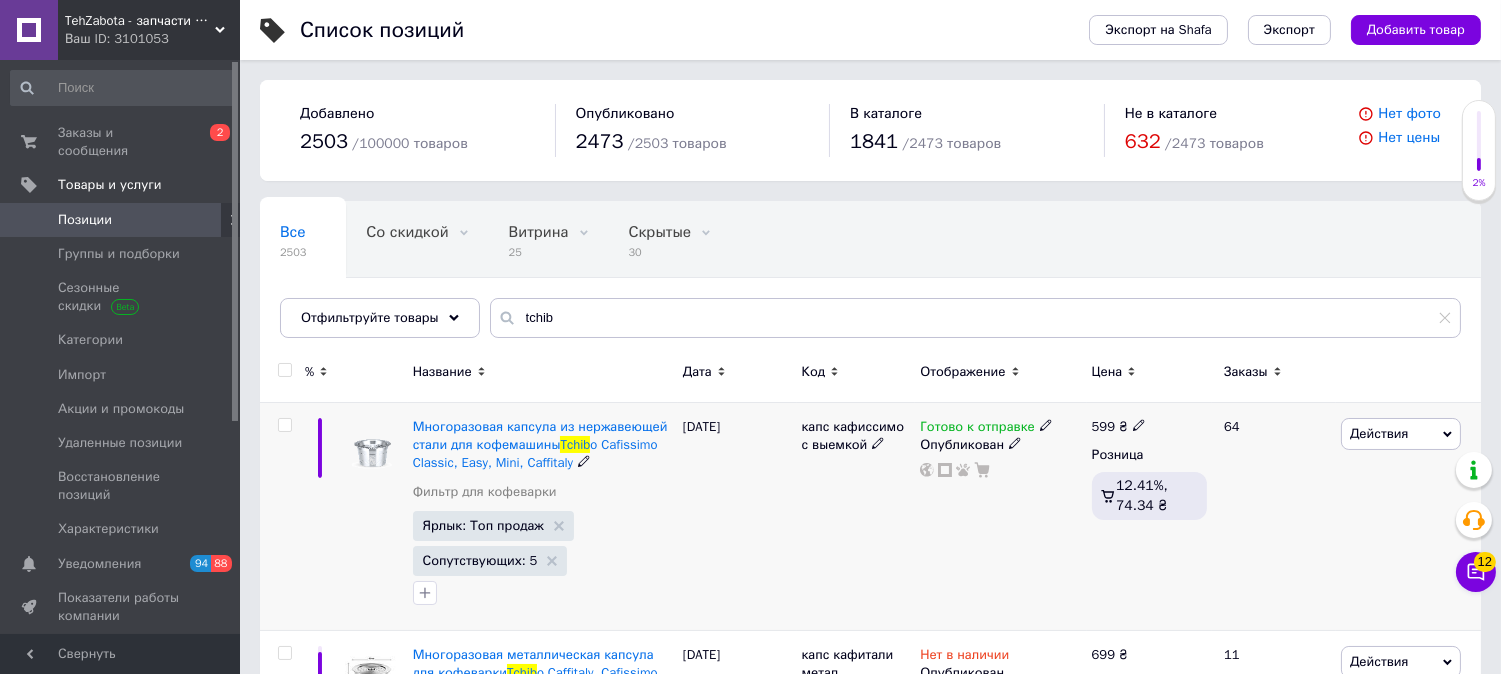 click 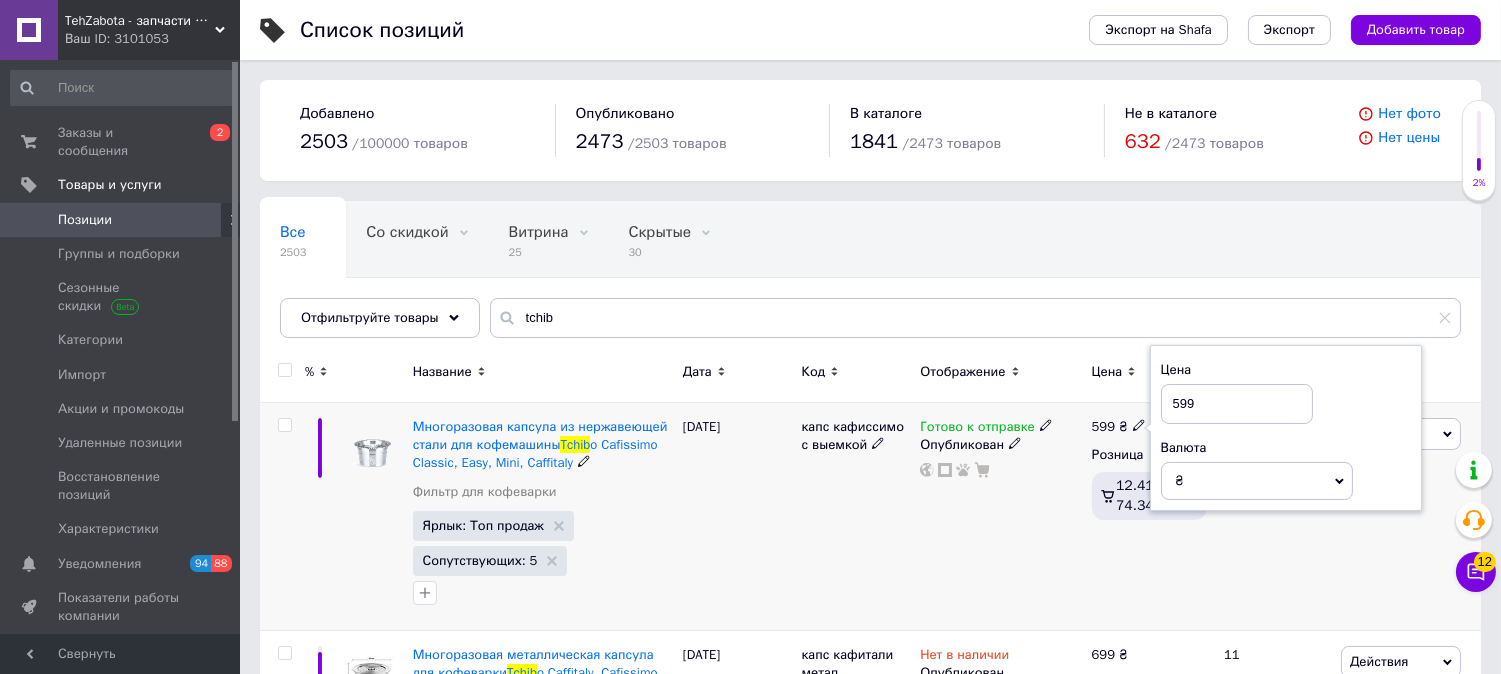 drag, startPoint x: 1251, startPoint y: 395, endPoint x: 1061, endPoint y: 410, distance: 190.59119 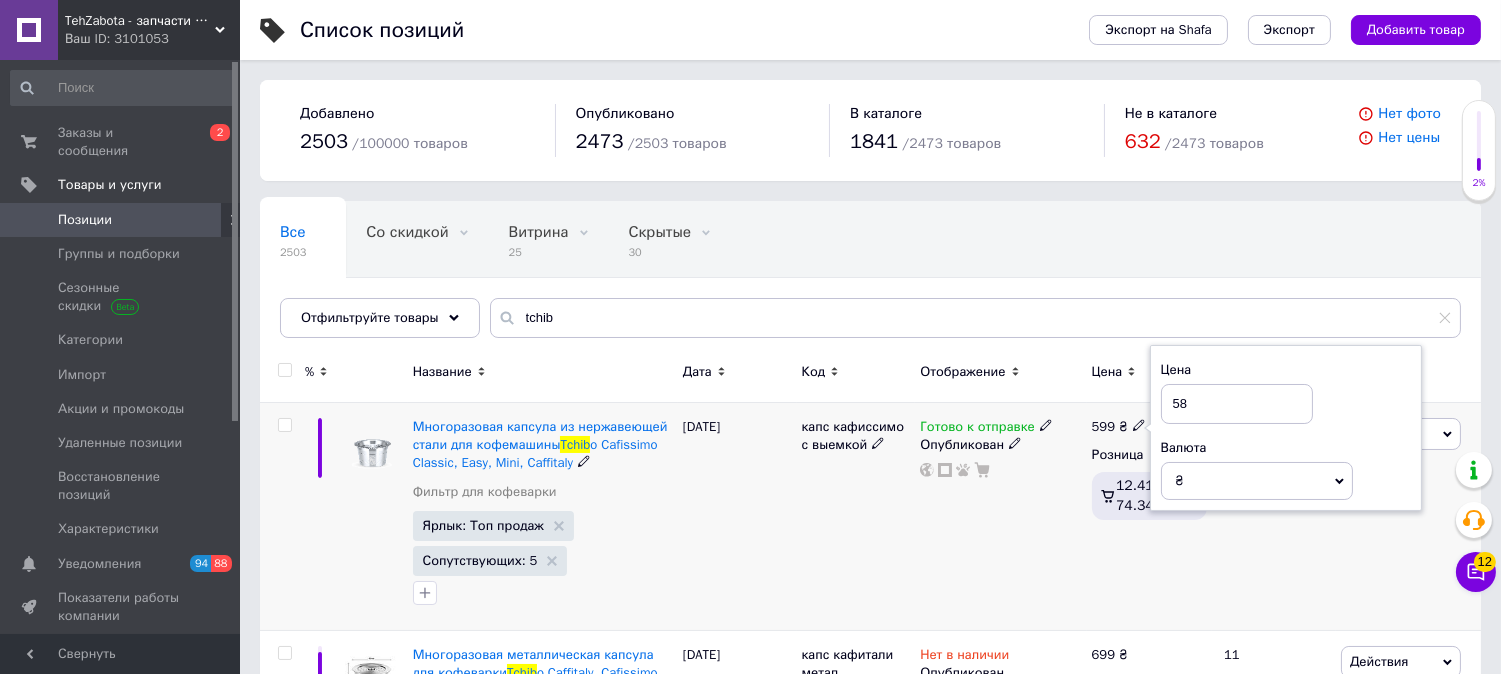 type on "580" 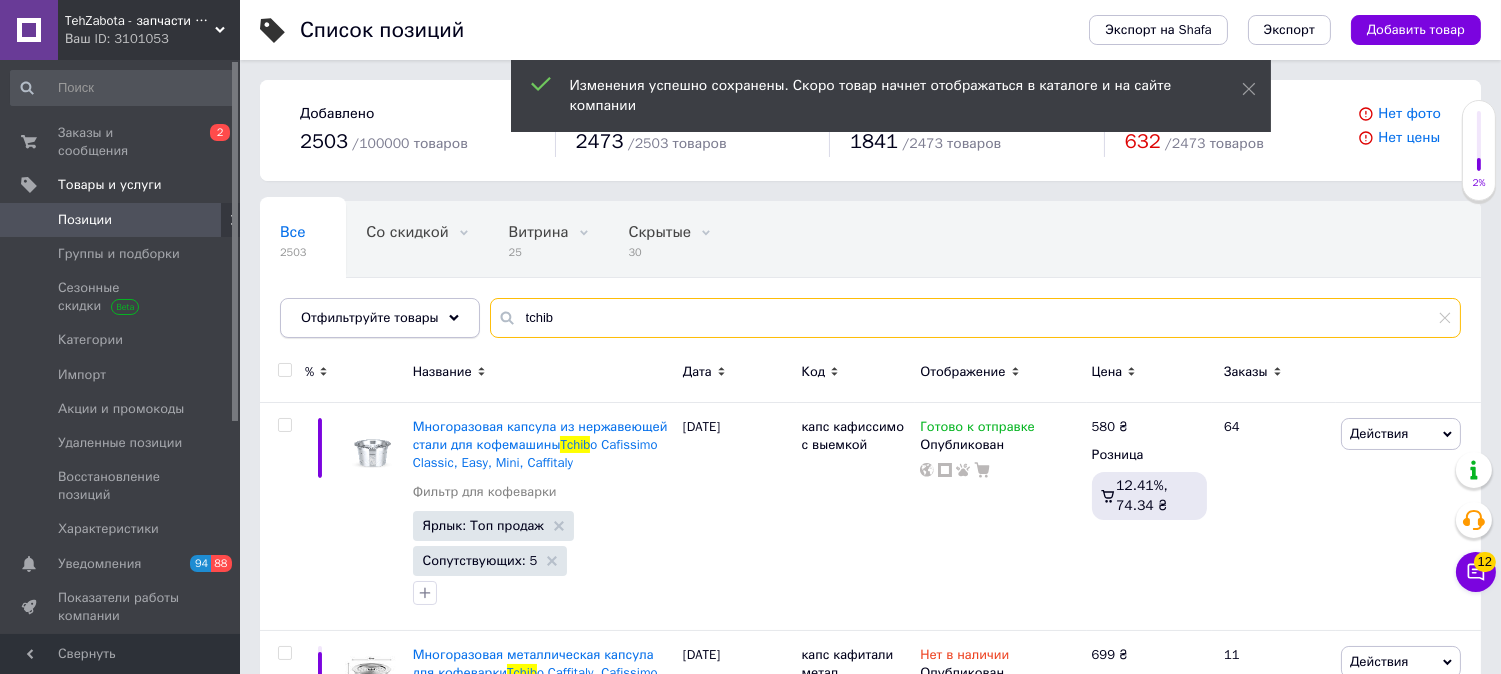 drag, startPoint x: 601, startPoint y: 320, endPoint x: 447, endPoint y: 318, distance: 154.01299 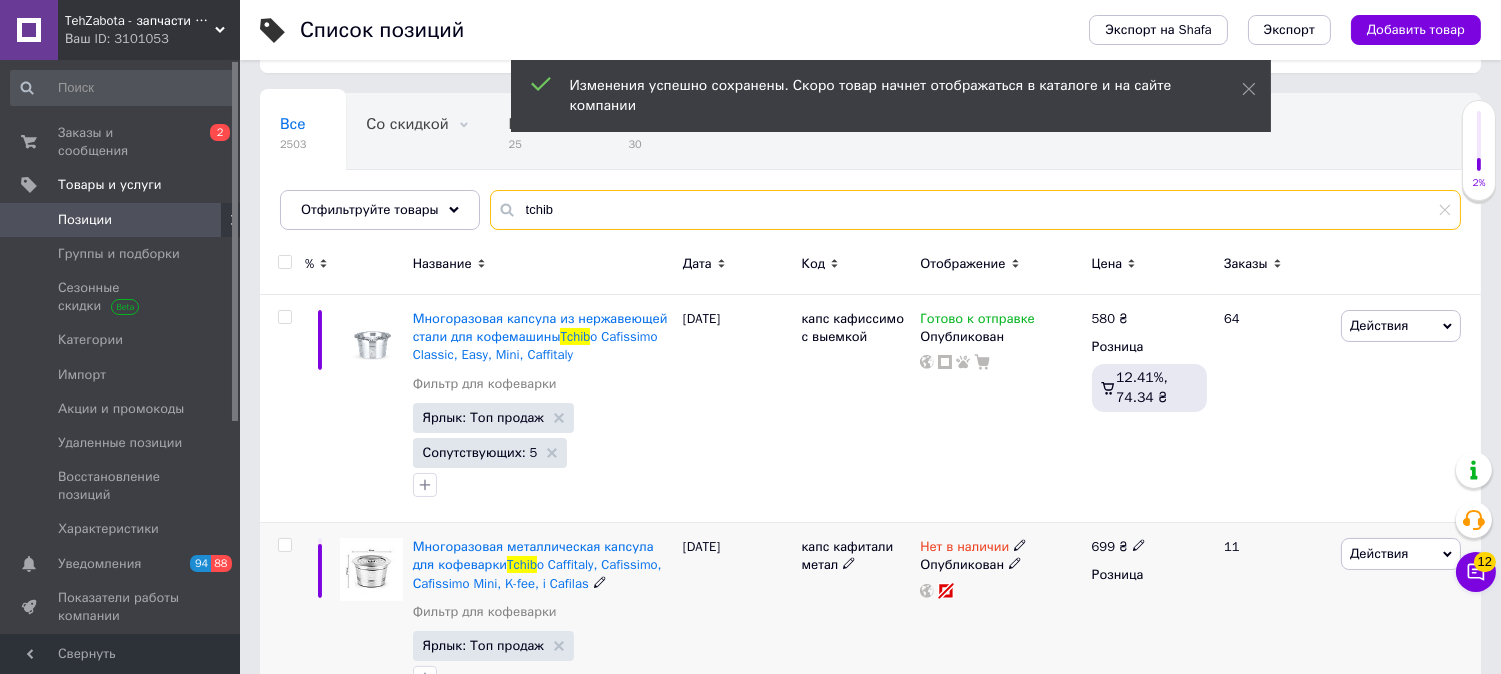 scroll, scrollTop: 168, scrollLeft: 0, axis: vertical 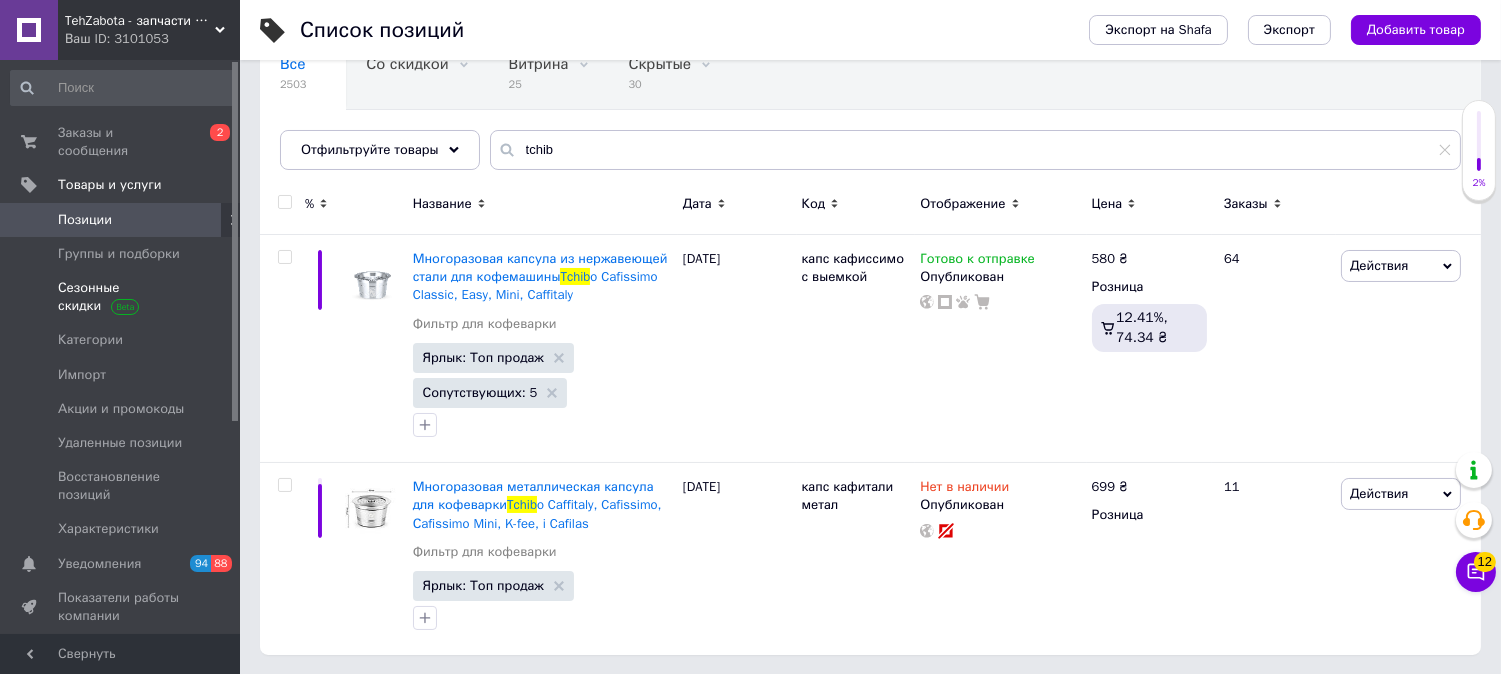 click on "Сезонные скидки" at bounding box center [123, 297] 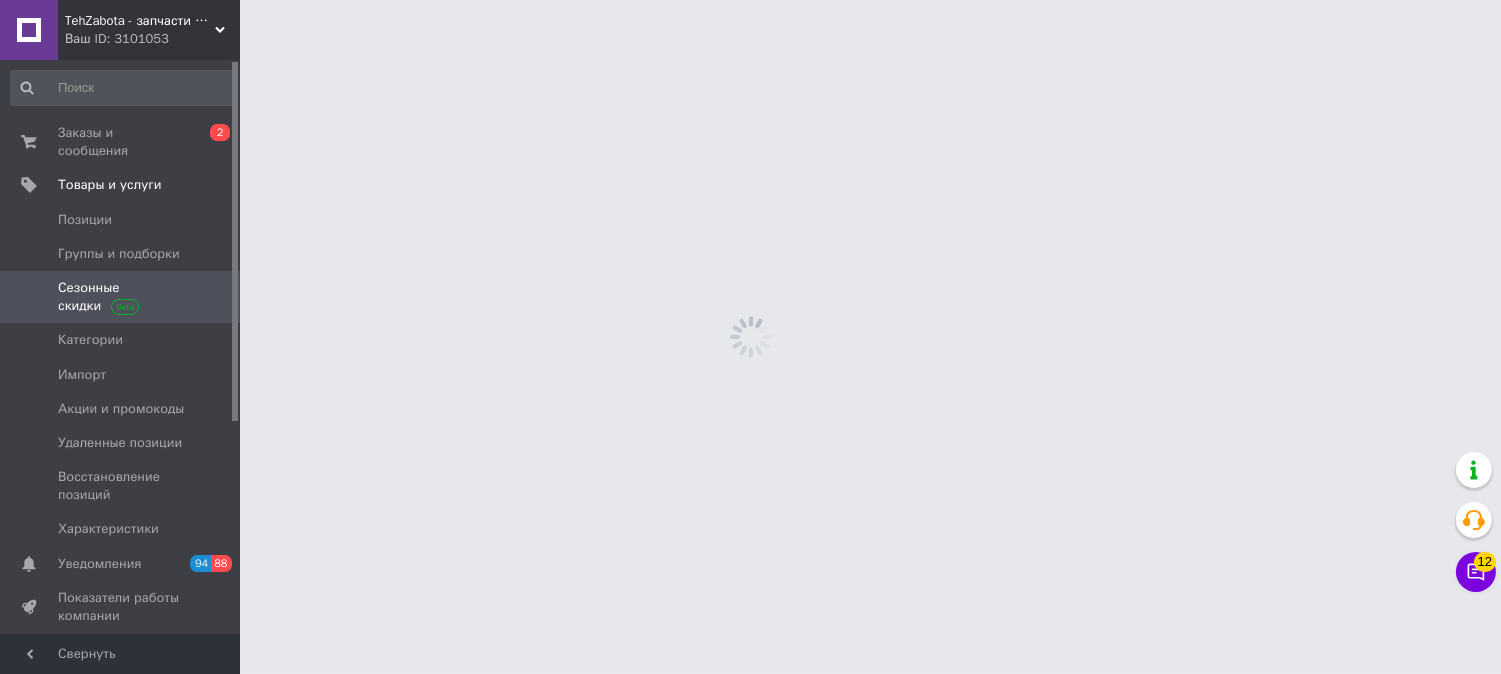 scroll, scrollTop: 0, scrollLeft: 0, axis: both 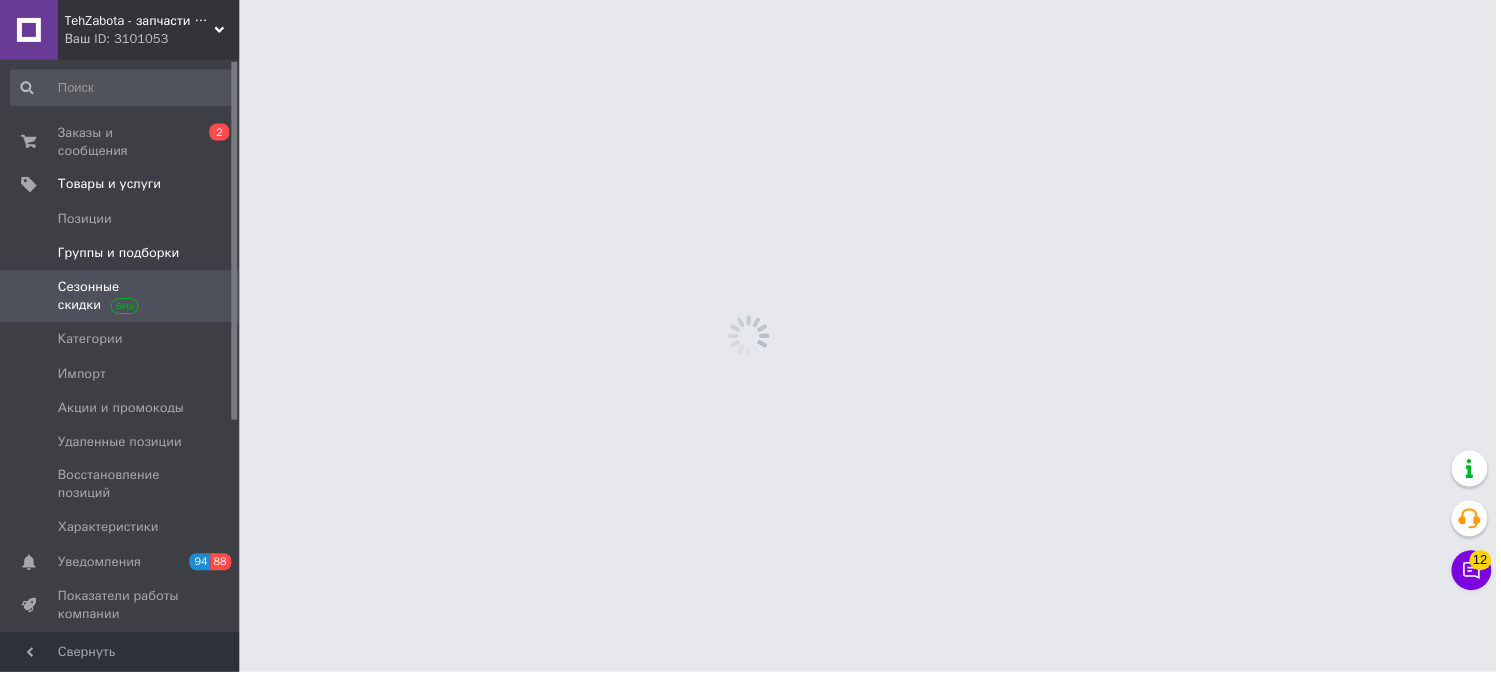 click on "Группы и подборки" at bounding box center [121, 254] 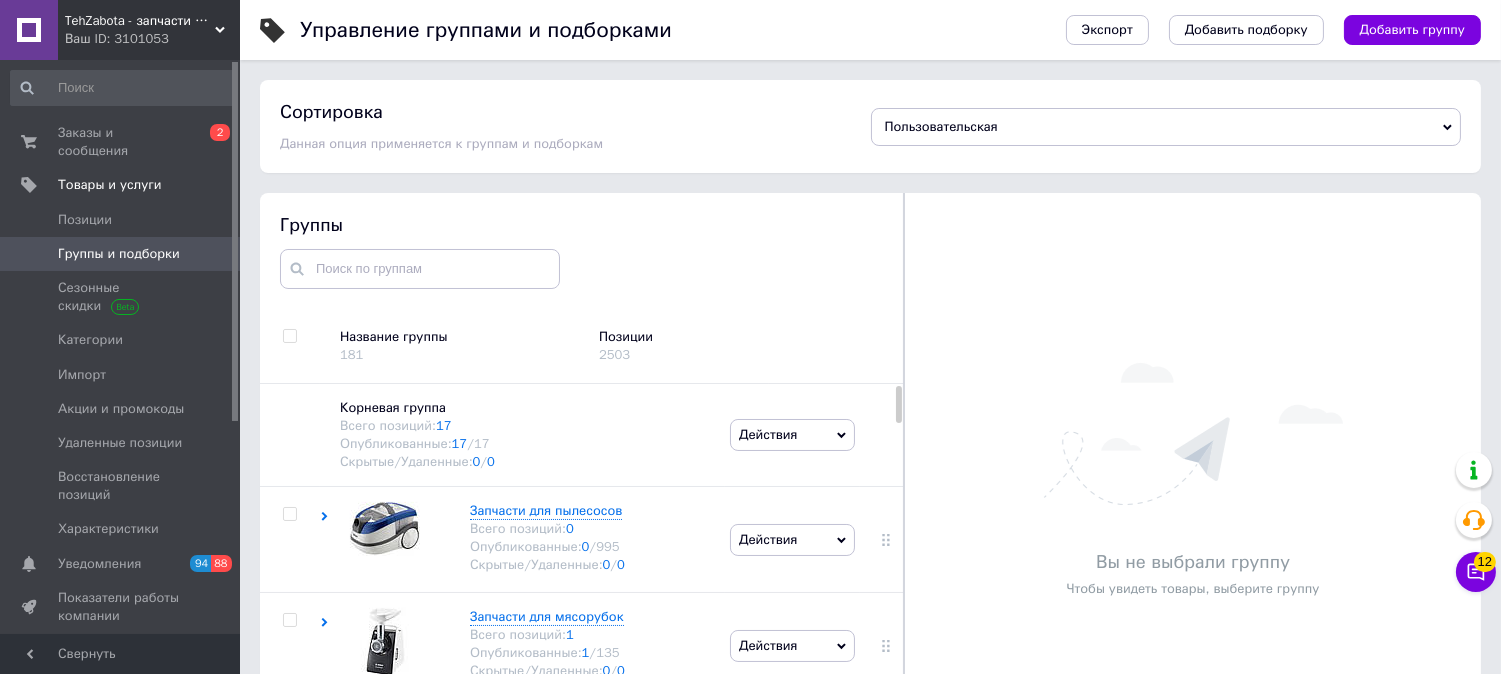 scroll, scrollTop: 111, scrollLeft: 0, axis: vertical 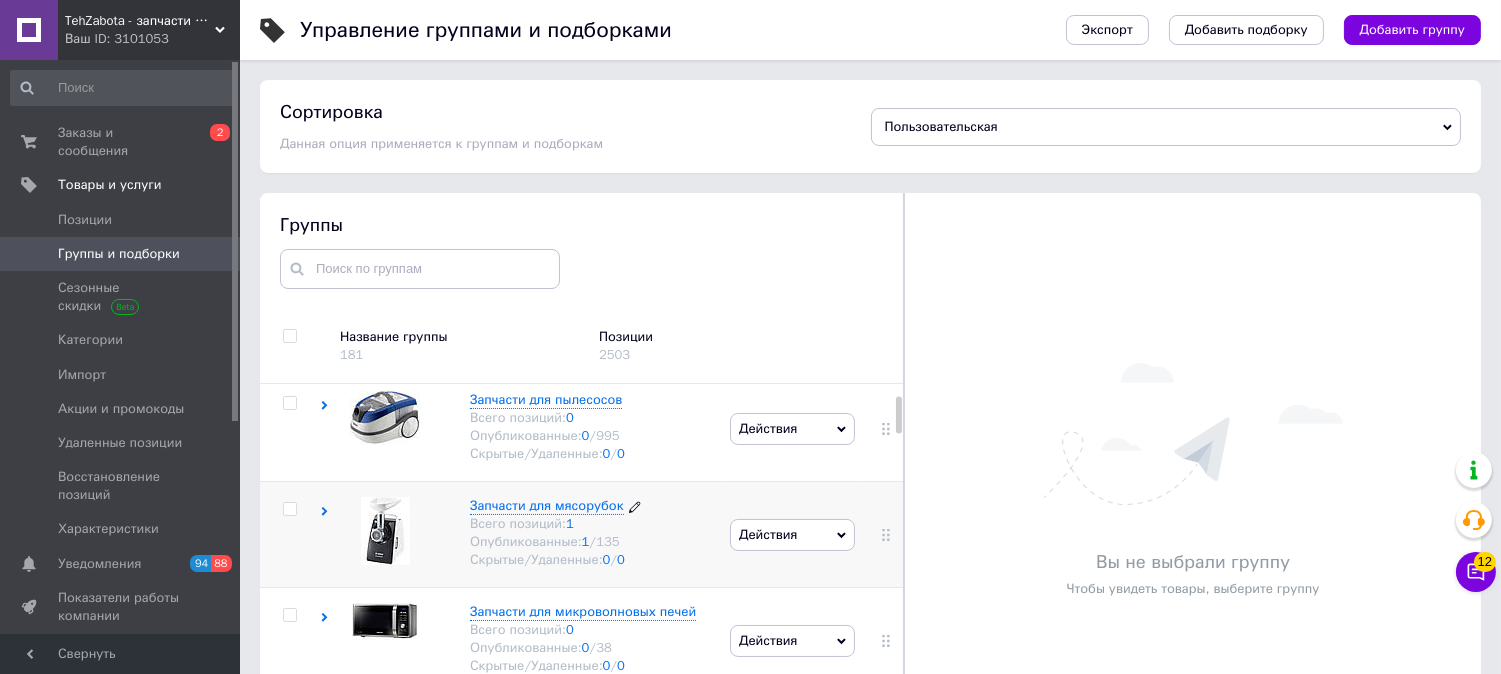 click on "/  0" at bounding box center (617, 559) 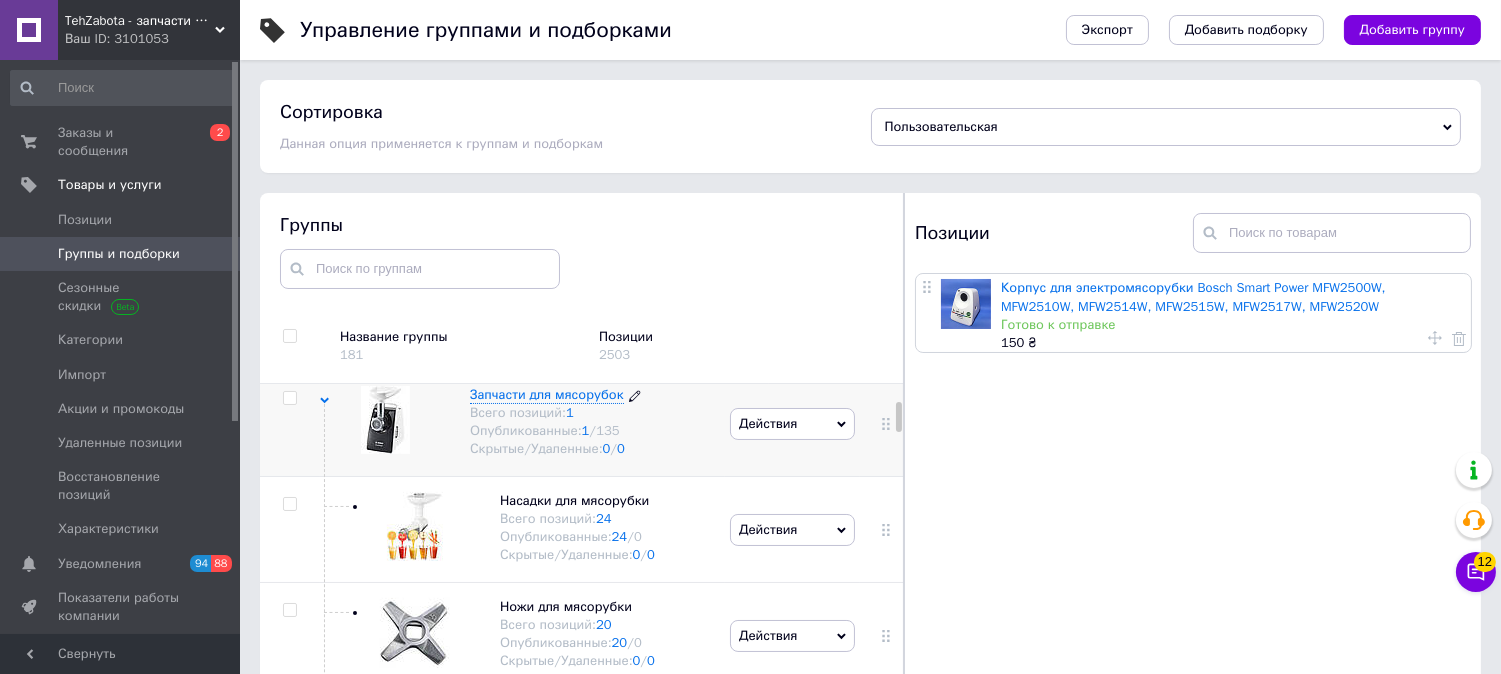 scroll, scrollTop: 333, scrollLeft: 0, axis: vertical 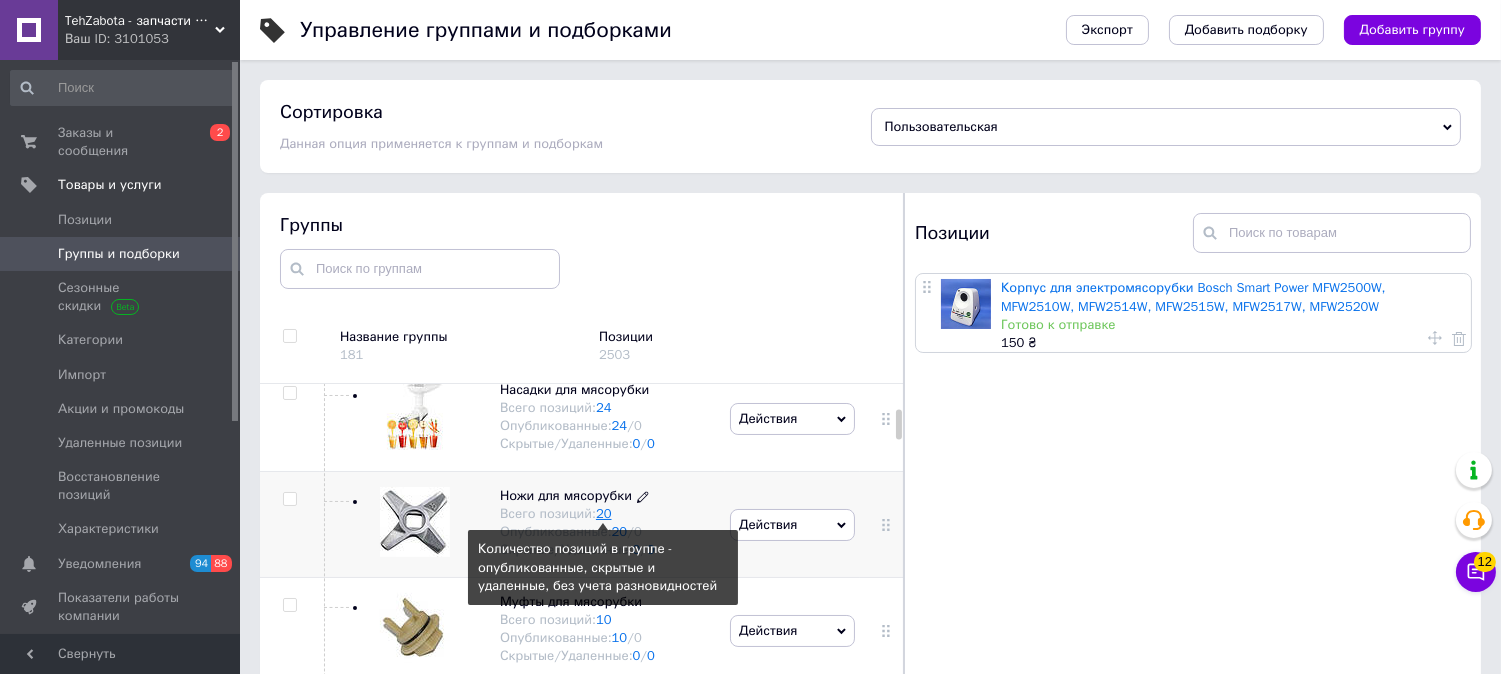 click on "20" at bounding box center [604, 513] 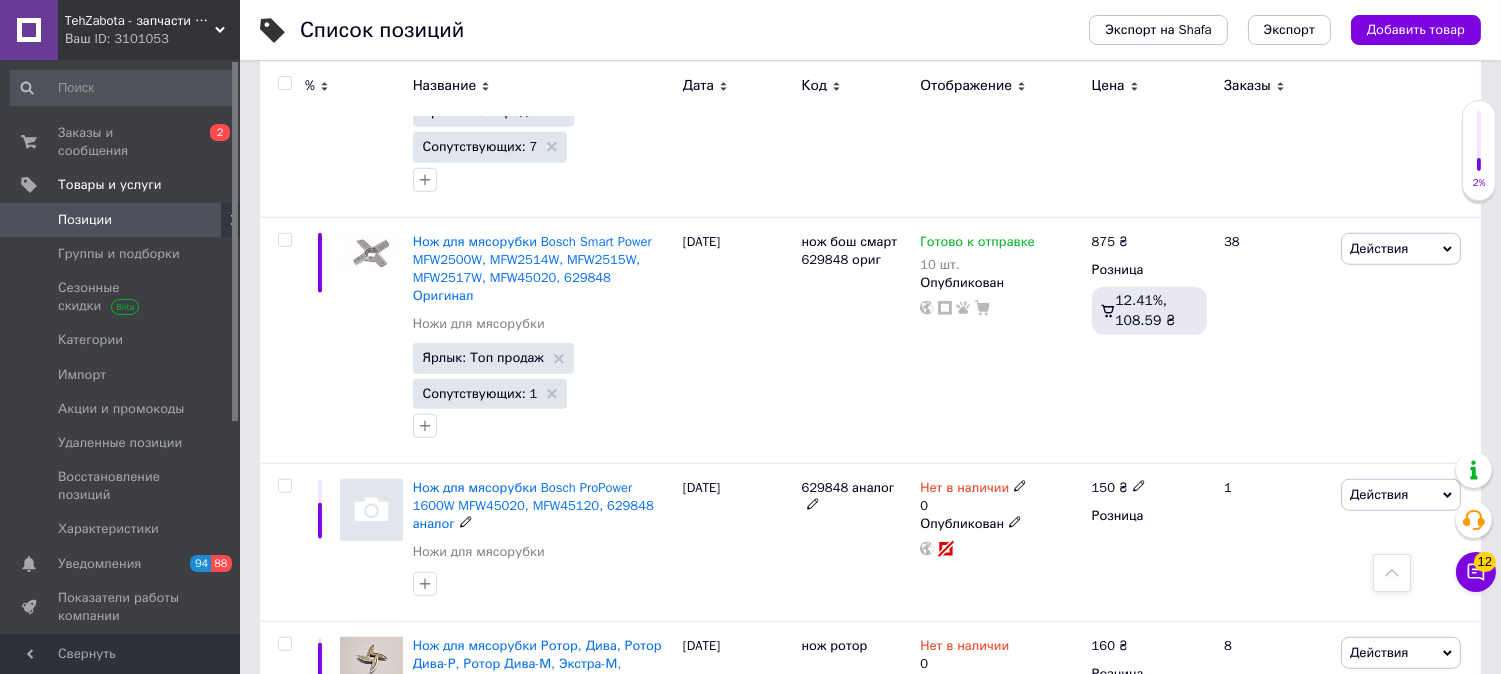 scroll, scrollTop: 3111, scrollLeft: 0, axis: vertical 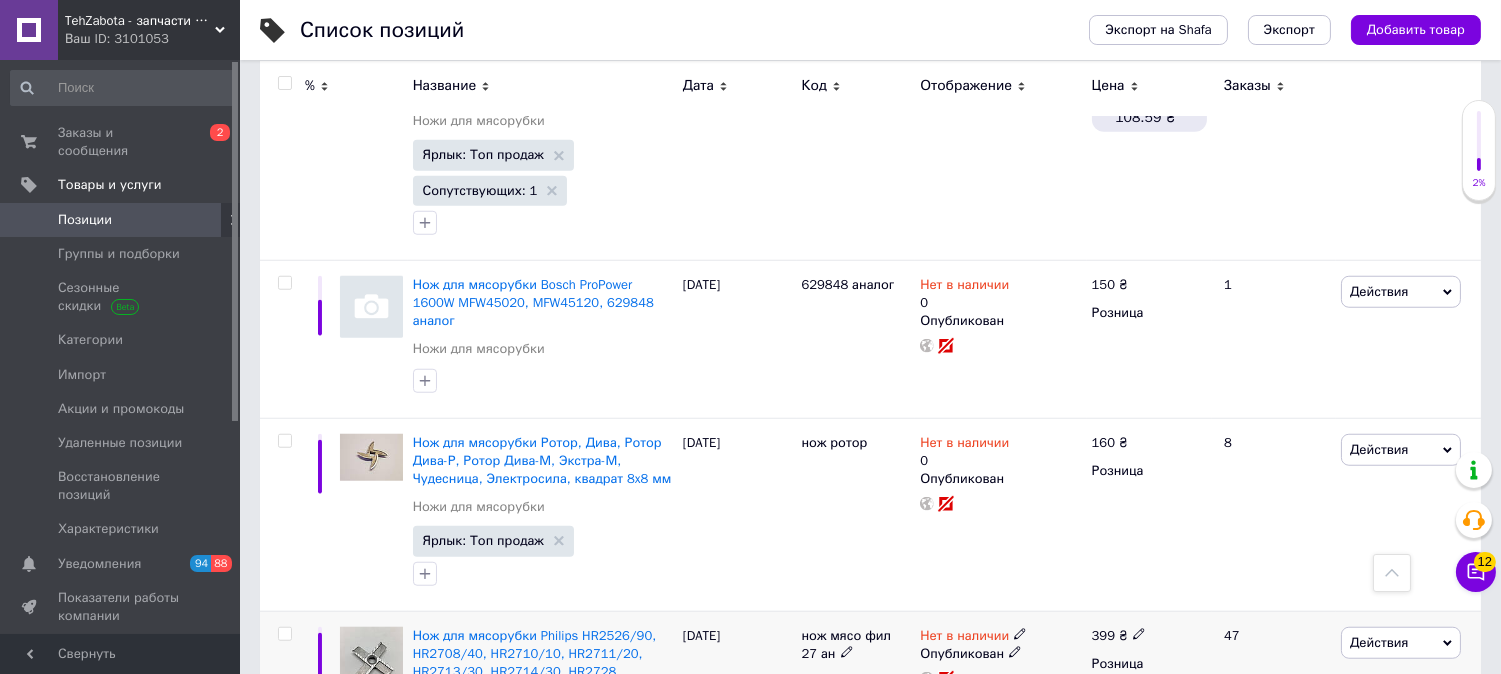 click 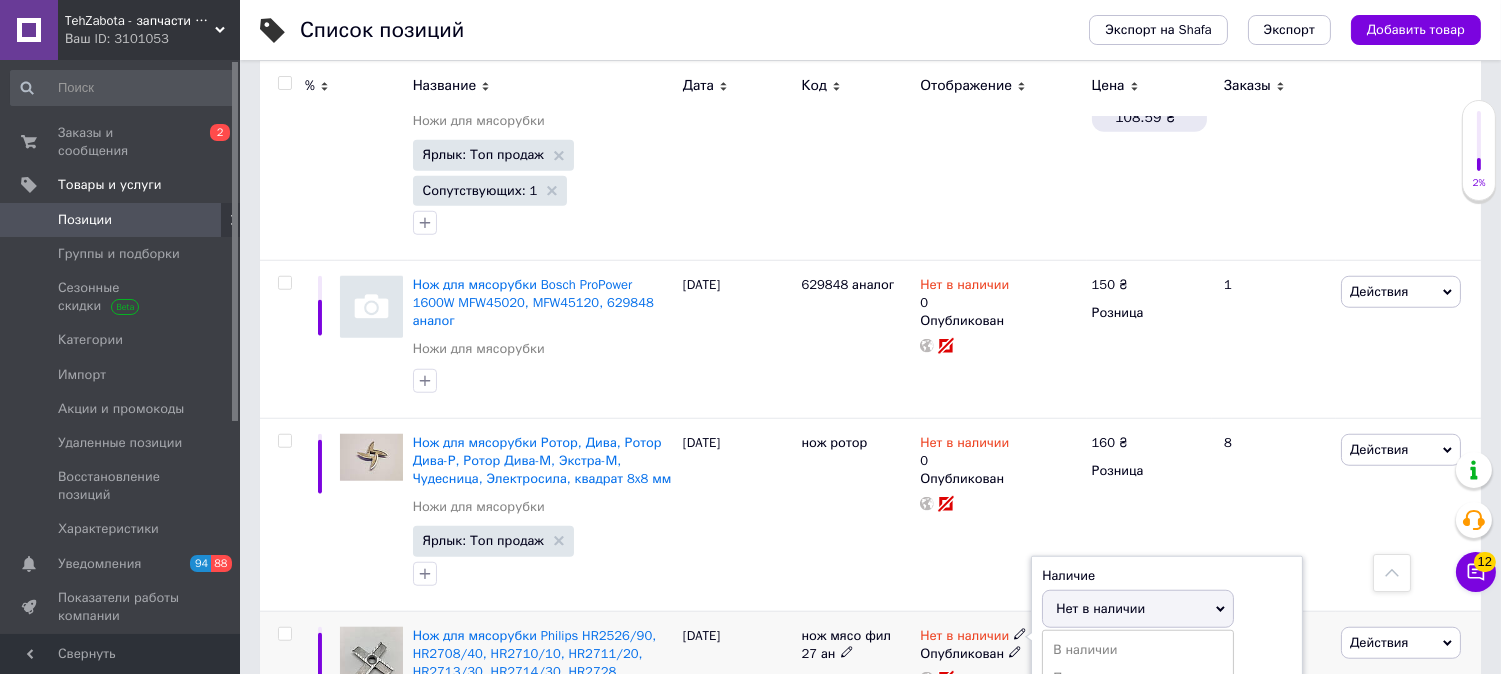 drag, startPoint x: 1085, startPoint y: 470, endPoint x: 1101, endPoint y: 447, distance: 28.01785 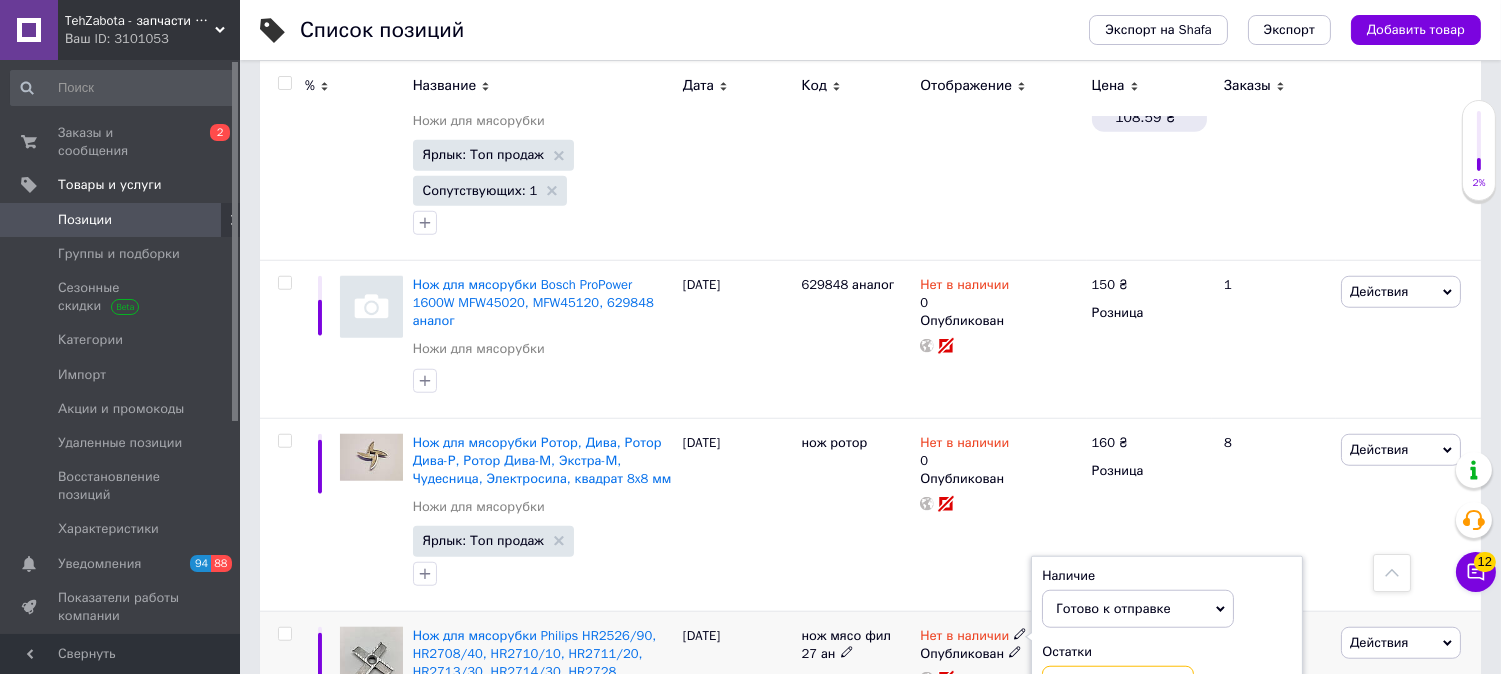 click at bounding box center (1118, 686) 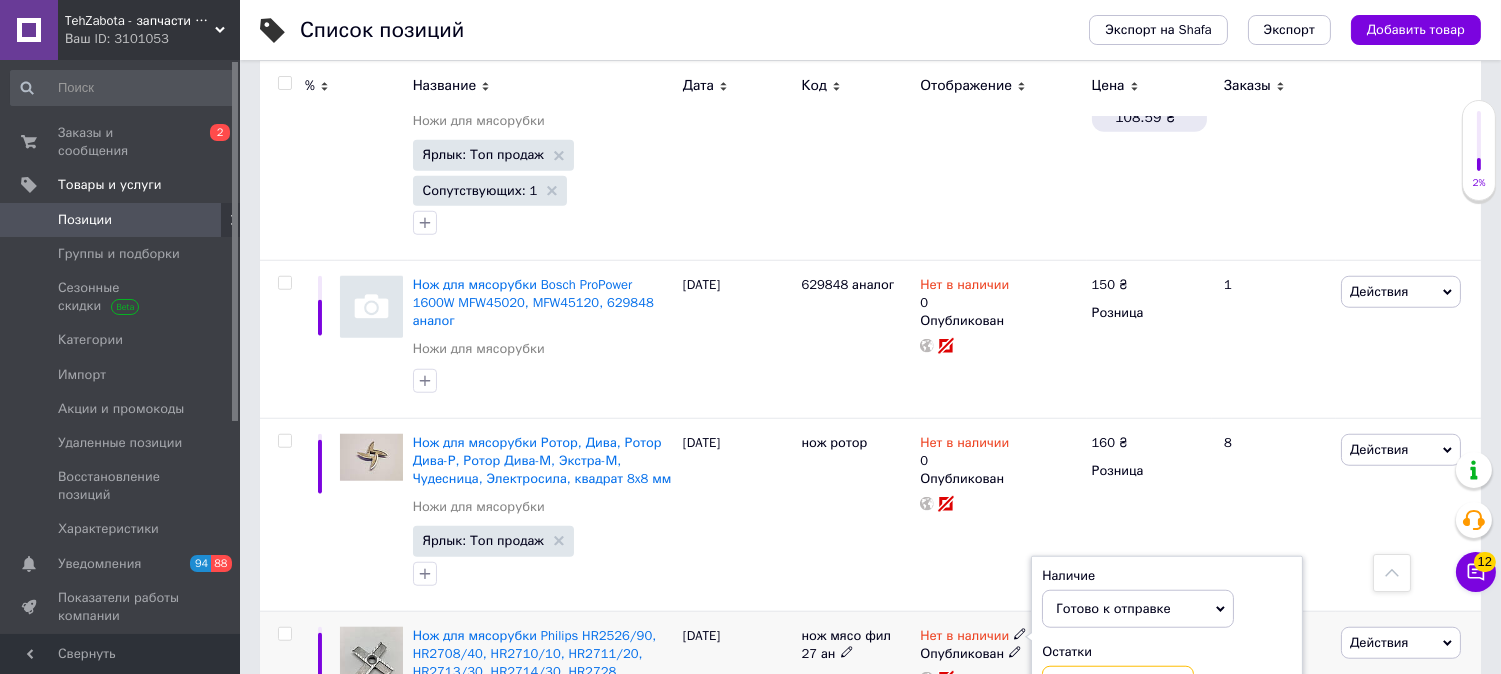 type on "50" 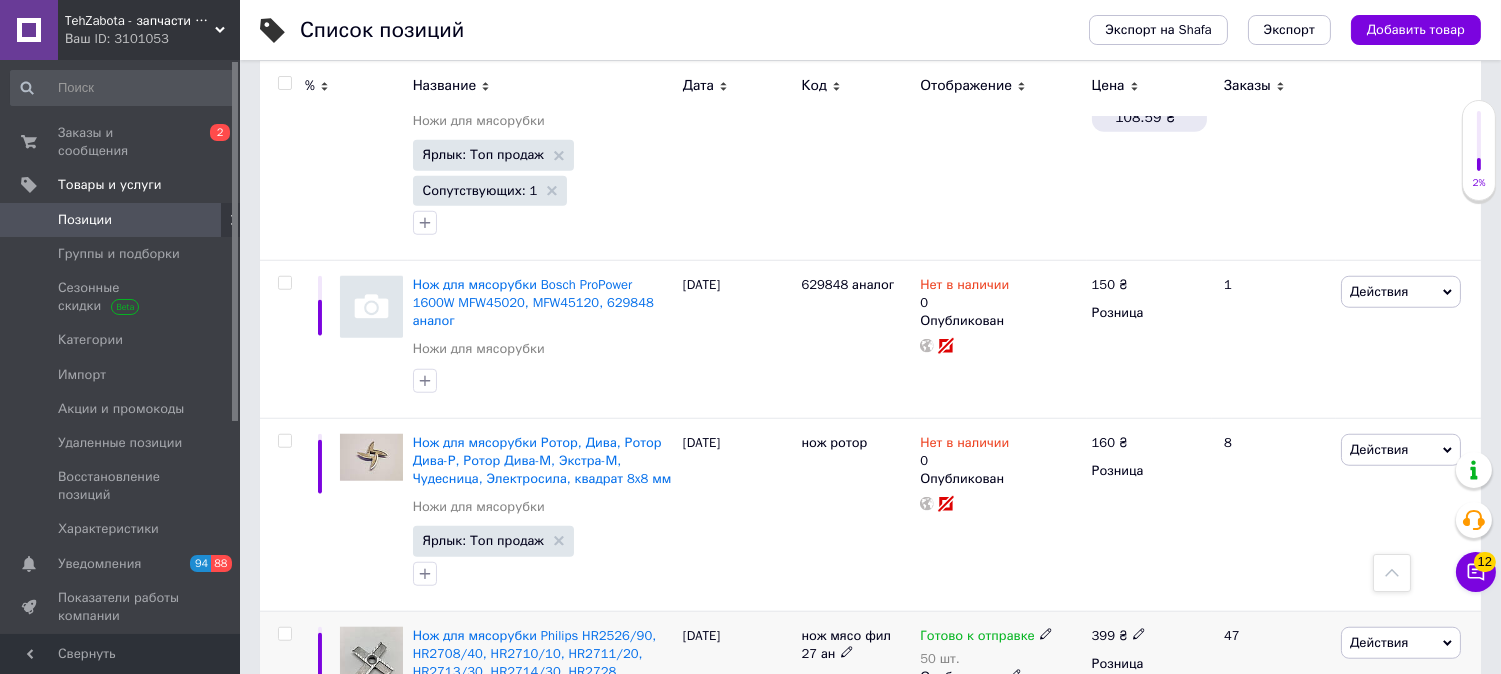 click on "399   ₴" at bounding box center (1149, 636) 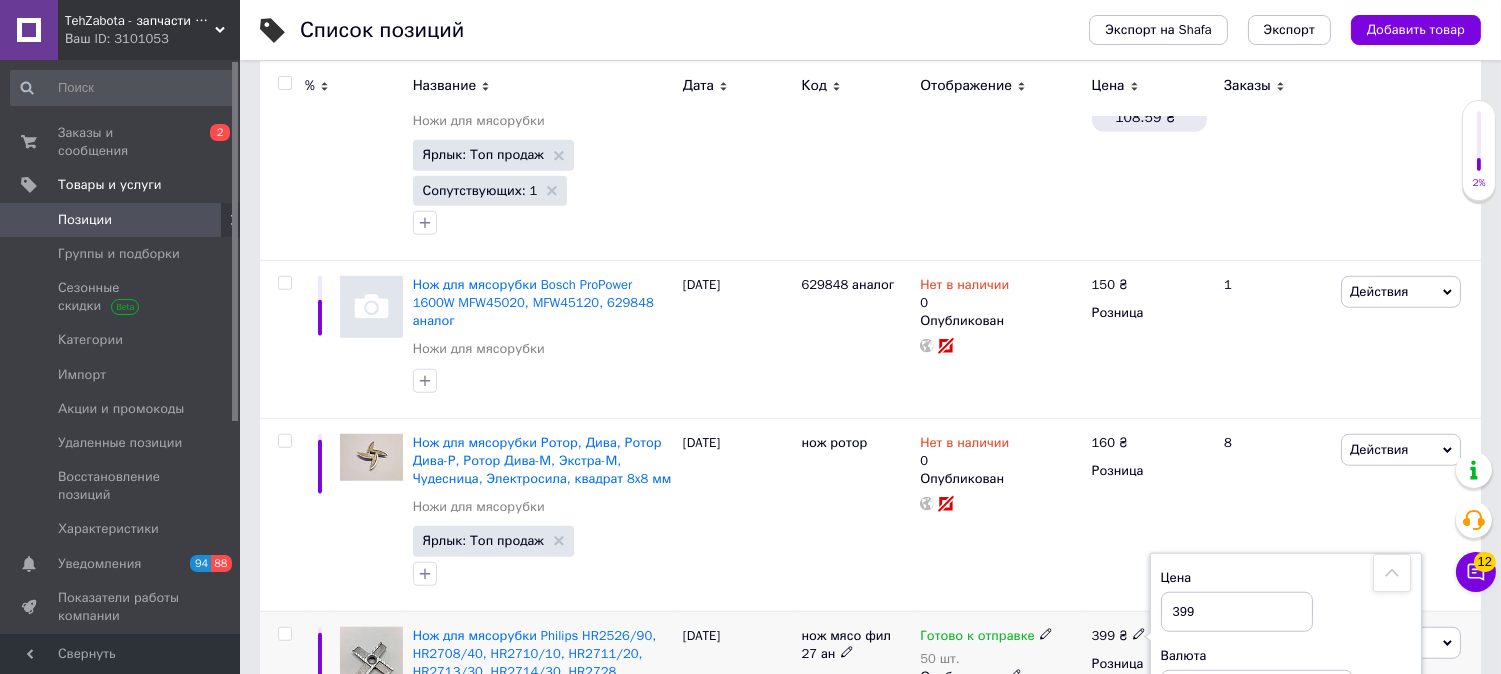 drag, startPoint x: 1196, startPoint y: 382, endPoint x: 1158, endPoint y: 387, distance: 38.327538 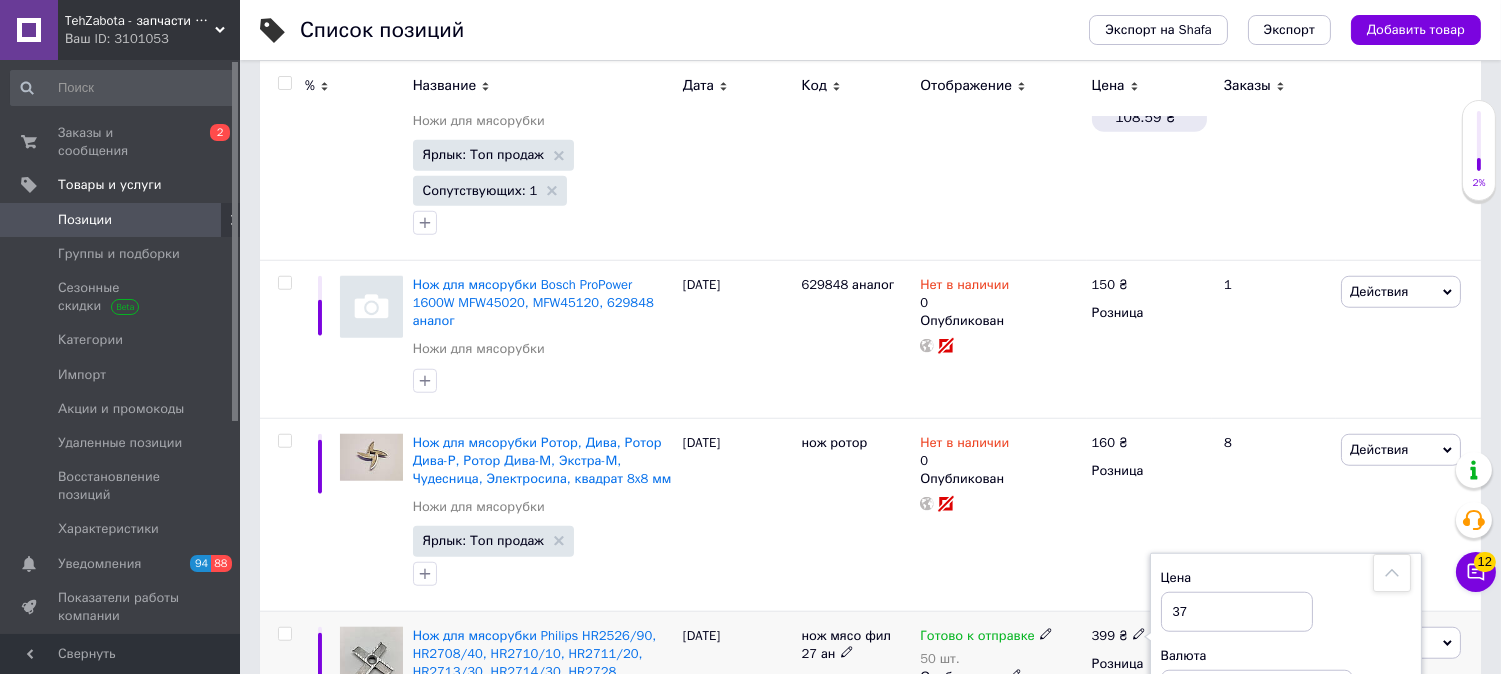 type on "375" 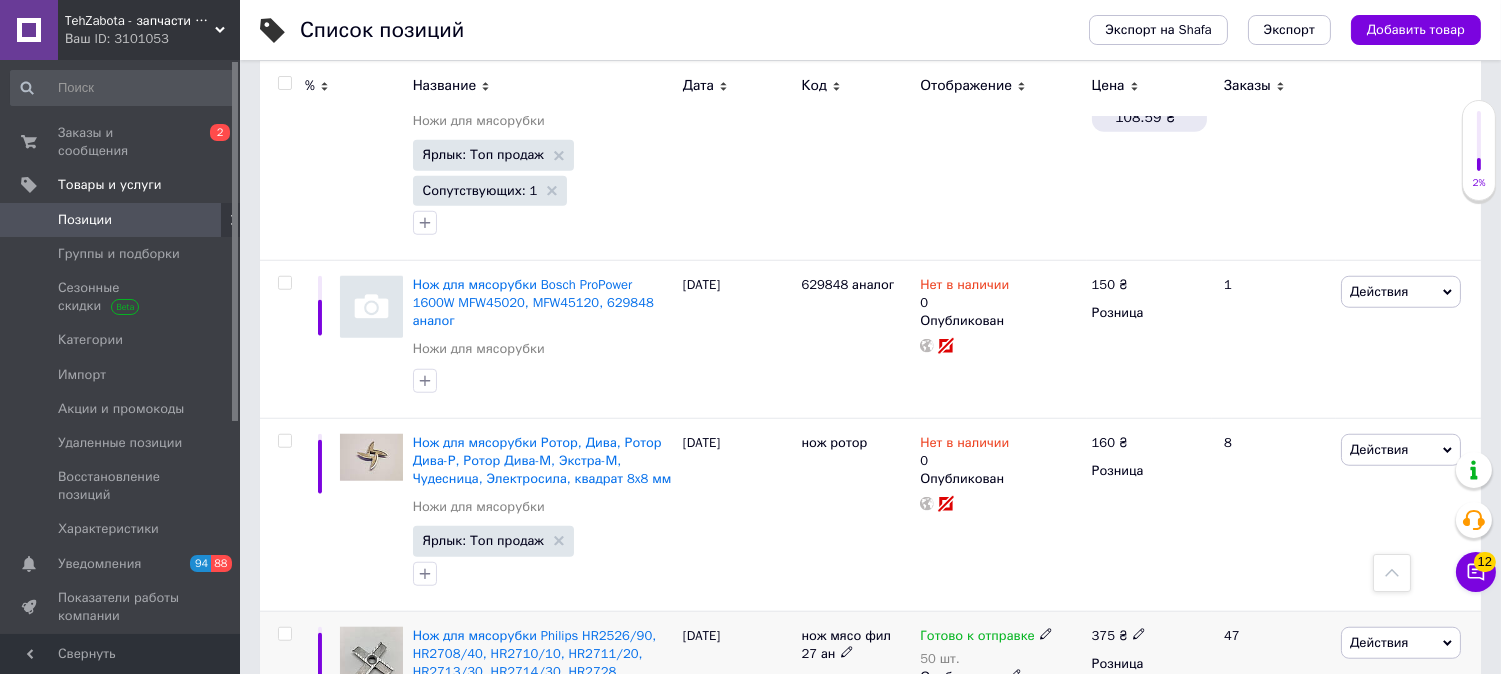 drag, startPoint x: 788, startPoint y: 402, endPoint x: 813, endPoint y: 418, distance: 29.681644 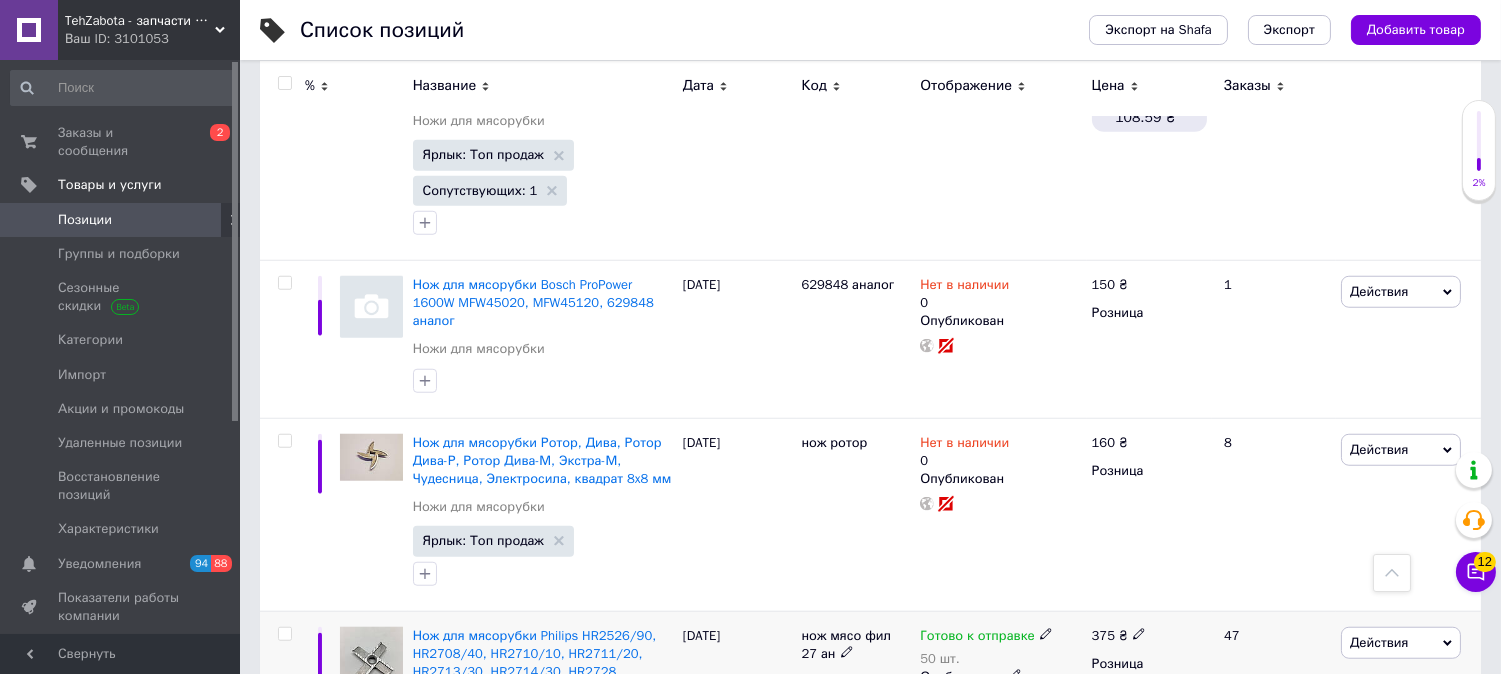 click on "Нож для мясорубки Philips HR2526/90, HR2708/40, HR2710/10, HR2711/20, HR2713/30, HR2714/30, HR2728, CP6666/01 Ножи для мясорубки Скидка: 10% Не отображается Ярлык: Топ продаж [DEMOGRAPHIC_DATA] нож мясо фил 27 ан Готово к отправке 50 шт. Опубликован 375   ₴ Розница 47 Действия Редактировать Поднять в начало группы Копировать Скидка Подарок Сопутствующие Скрыть Ярлык Добавить на витрину Добавить в кампанию Каталог ProSale Удалить" at bounding box center (870, 734) 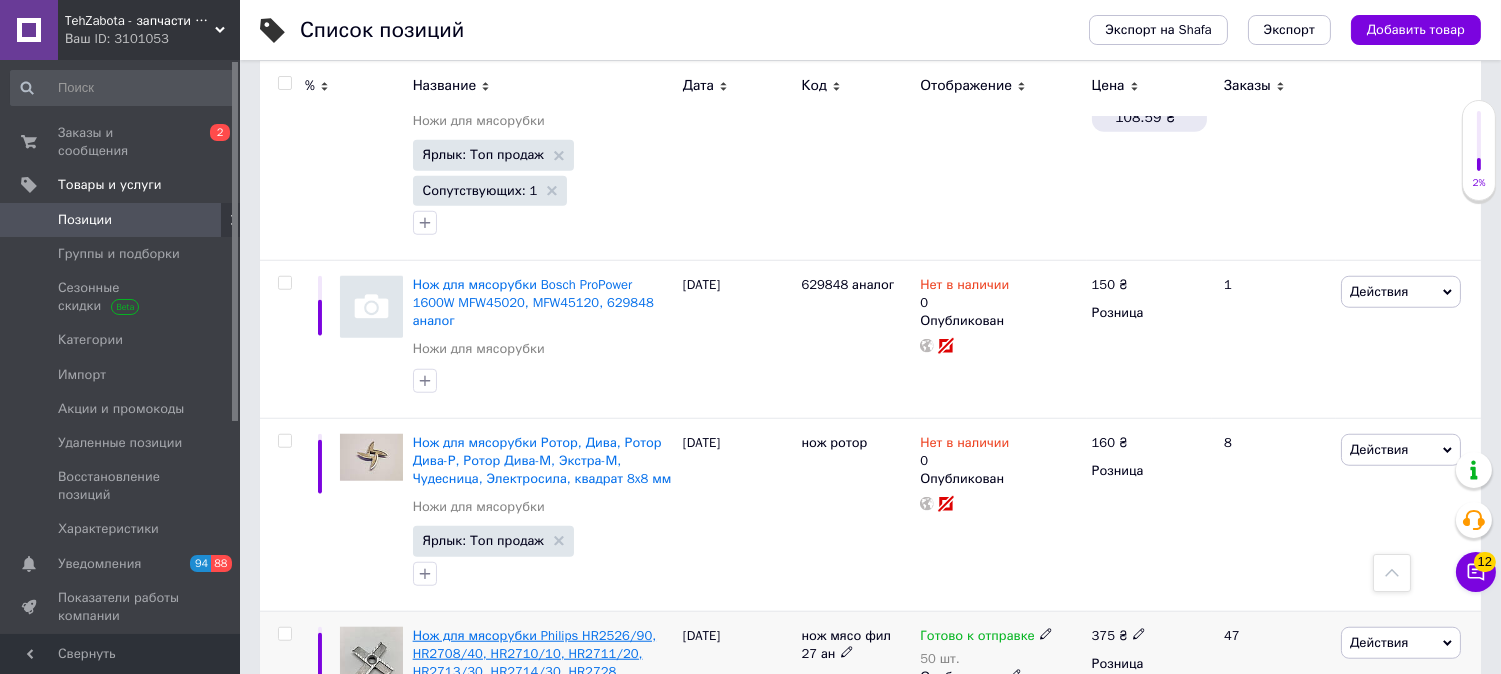 copy on "CP6666/01" 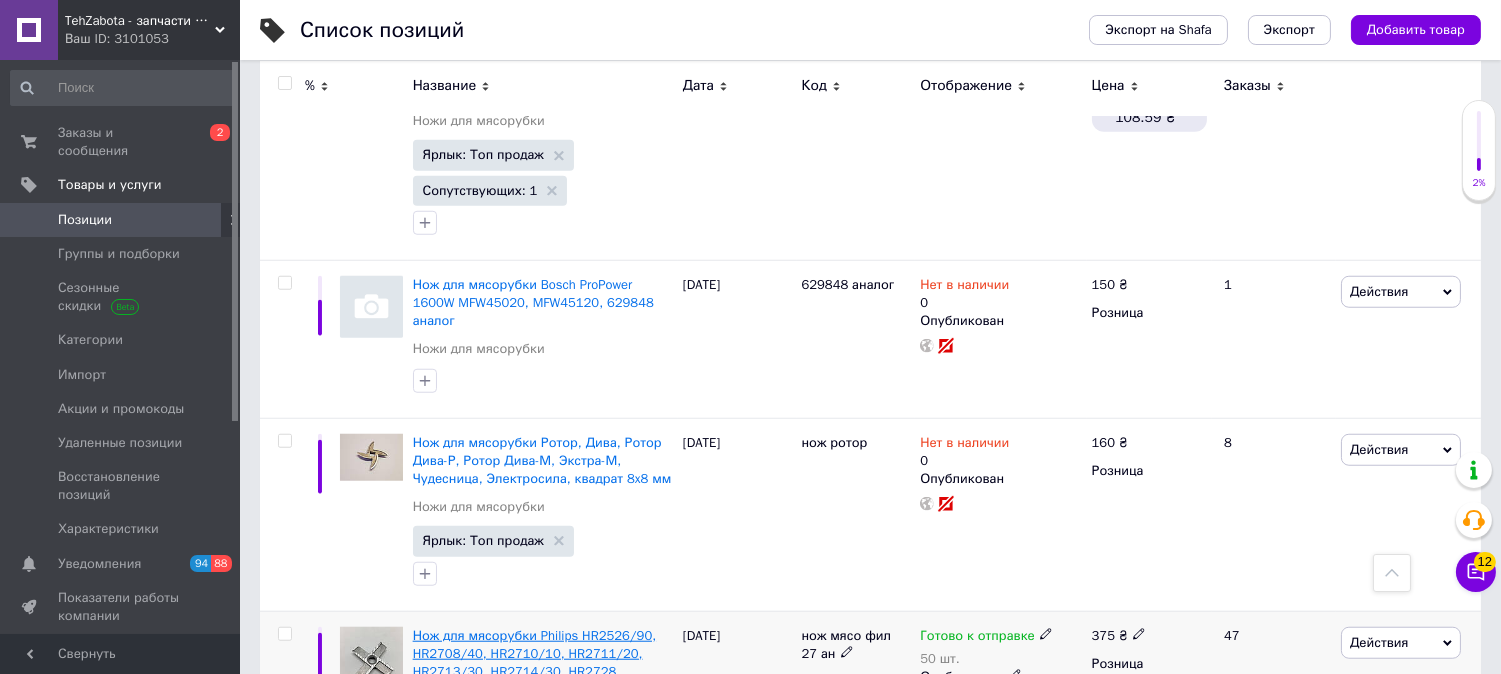 drag, startPoint x: 673, startPoint y: 437, endPoint x: 601, endPoint y: 435, distance: 72.02777 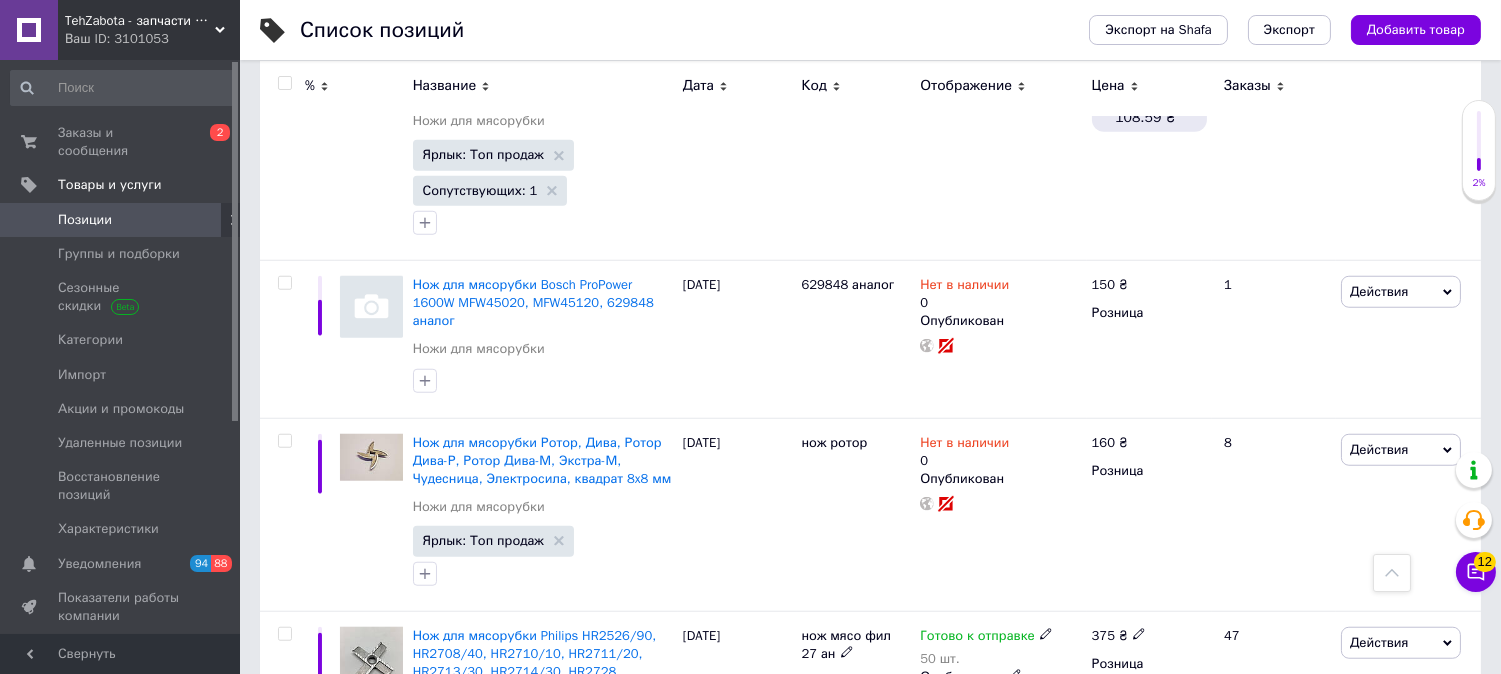 click 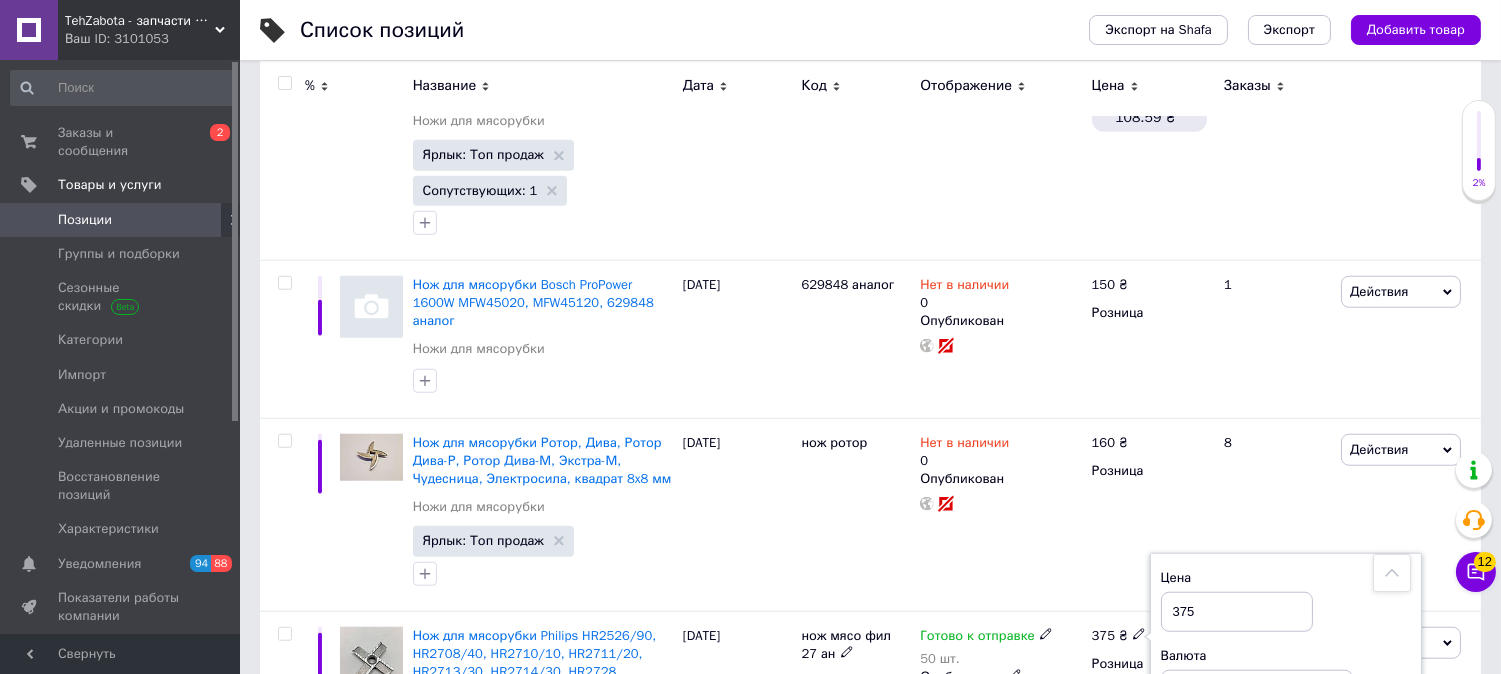 drag, startPoint x: 1140, startPoint y: 396, endPoint x: 1134, endPoint y: 386, distance: 11.661903 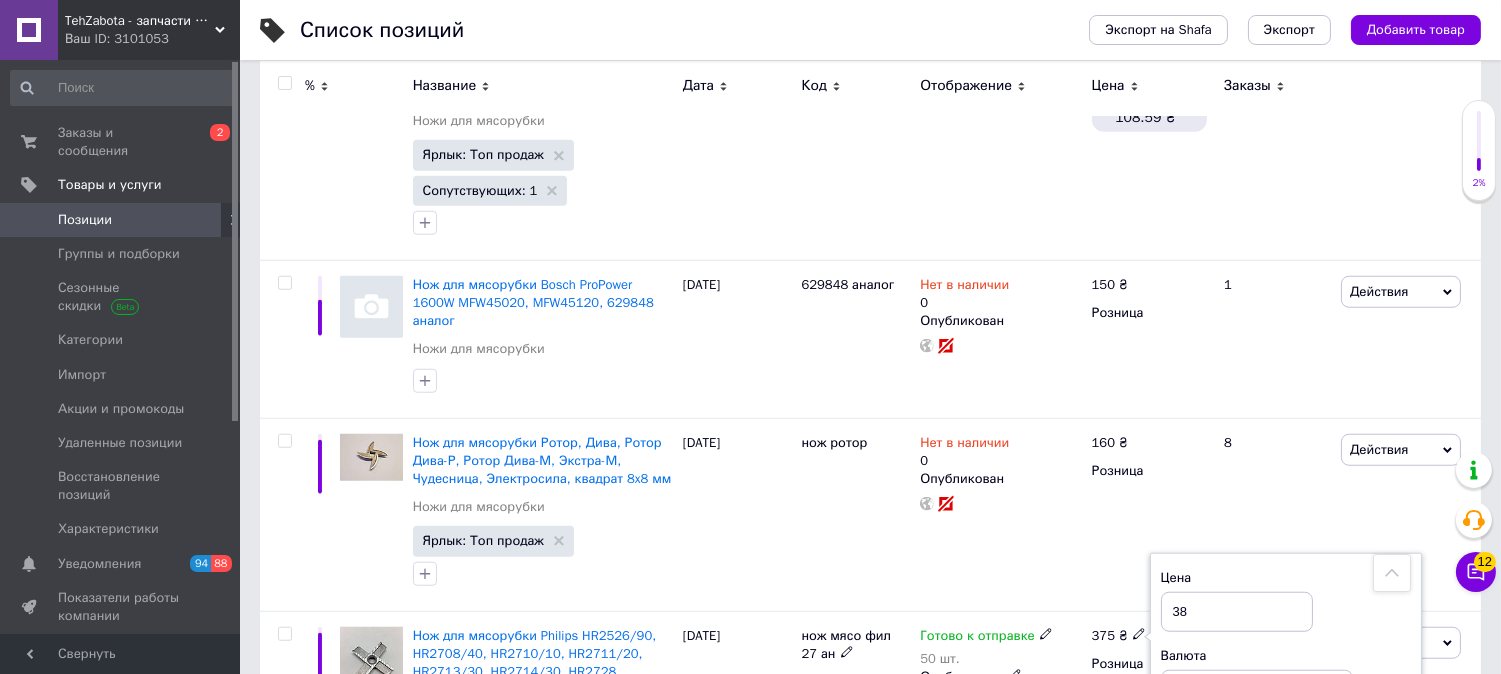 type on "380" 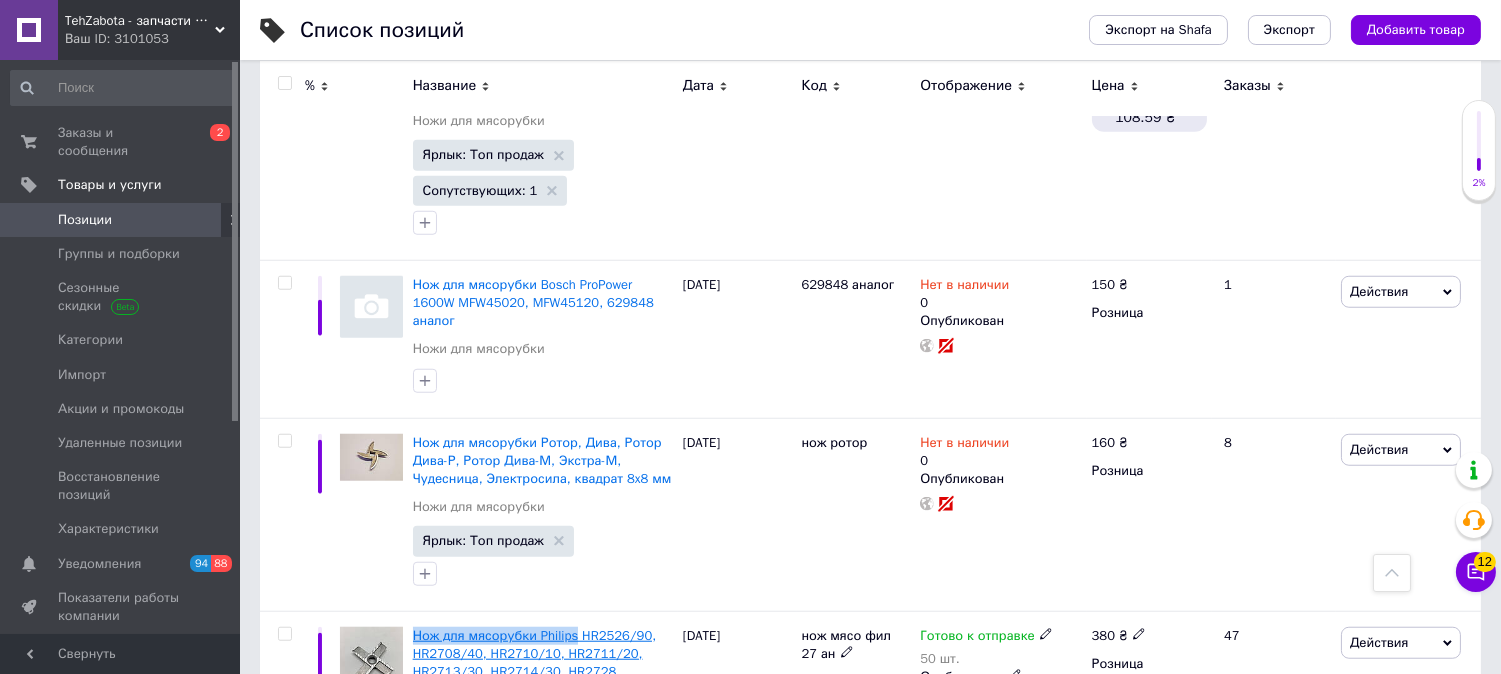 copy on "Нож для мясорубки Philips" 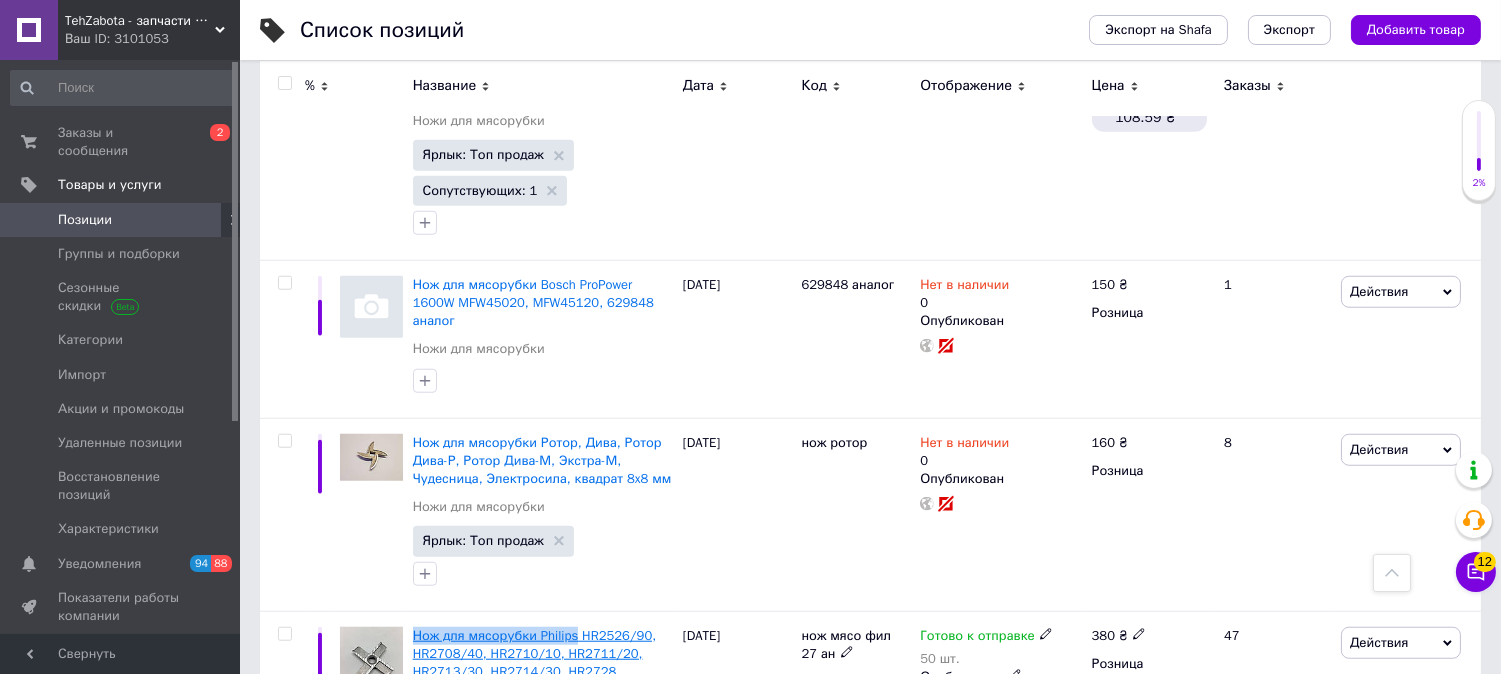 drag, startPoint x: 411, startPoint y: 392, endPoint x: 572, endPoint y: 407, distance: 161.69725 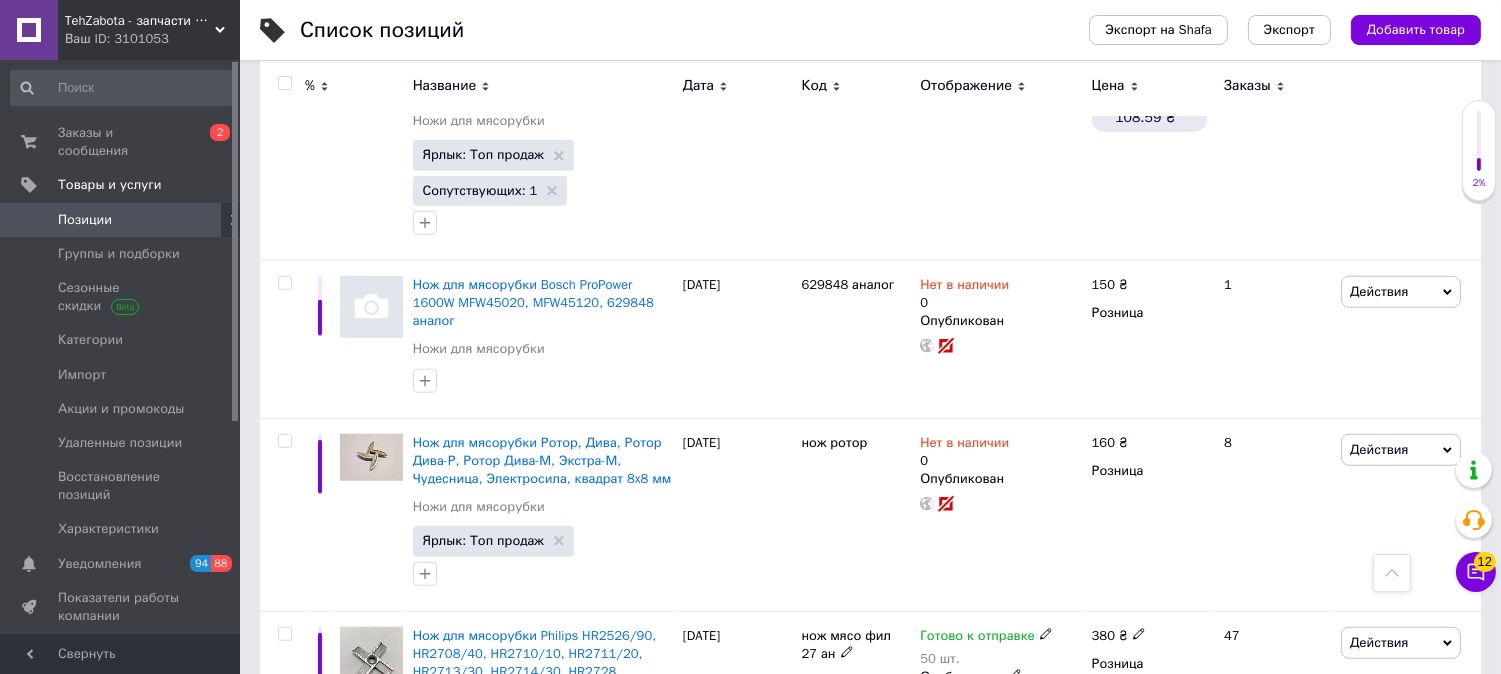 click on "Нож для мясорубки Philips HR2526/90, HR2708/40, HR2710/10, HR2711/20, HR2713/30, HR2714/30, HR2728, CP6666/01 Ножи для мясорубки Скидка: 10% Не отображается Ярлык: Топ продаж" at bounding box center (543, 734) 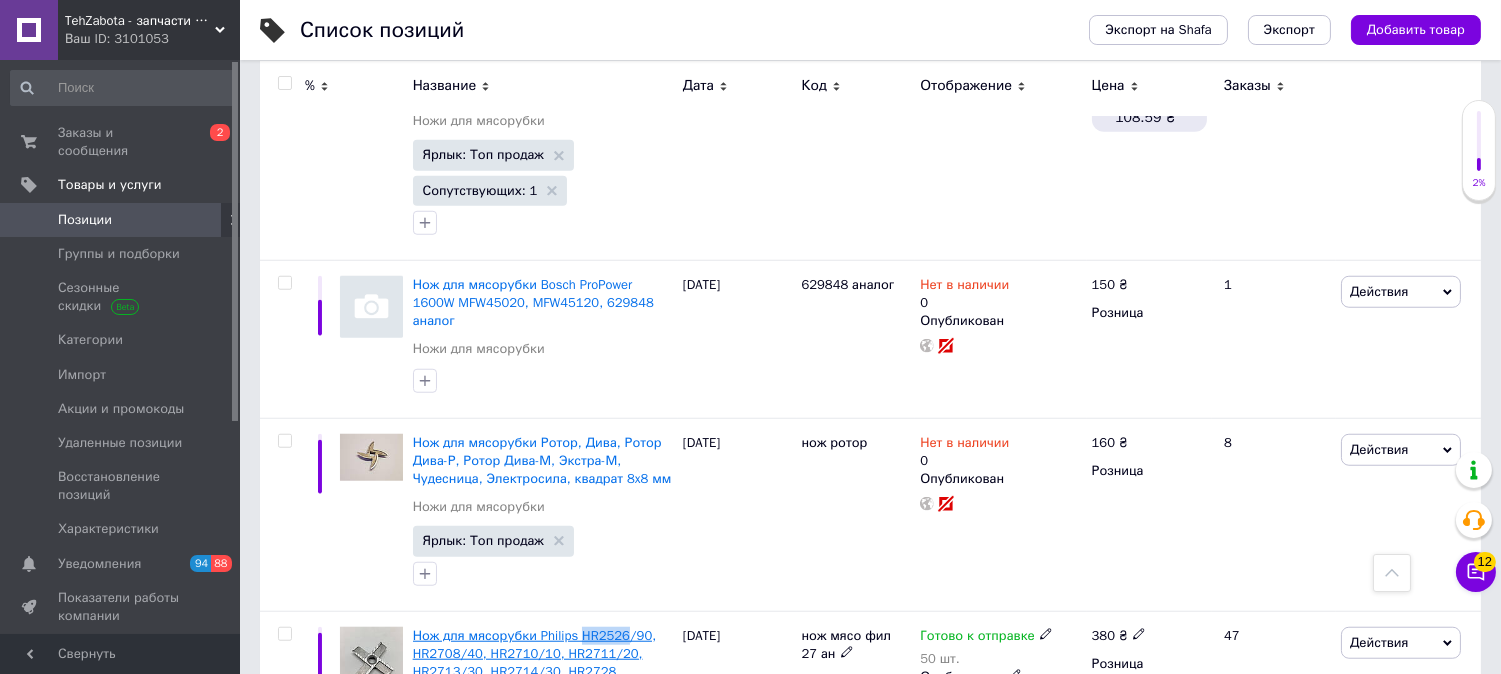 drag, startPoint x: 575, startPoint y: 386, endPoint x: 620, endPoint y: 396, distance: 46.09772 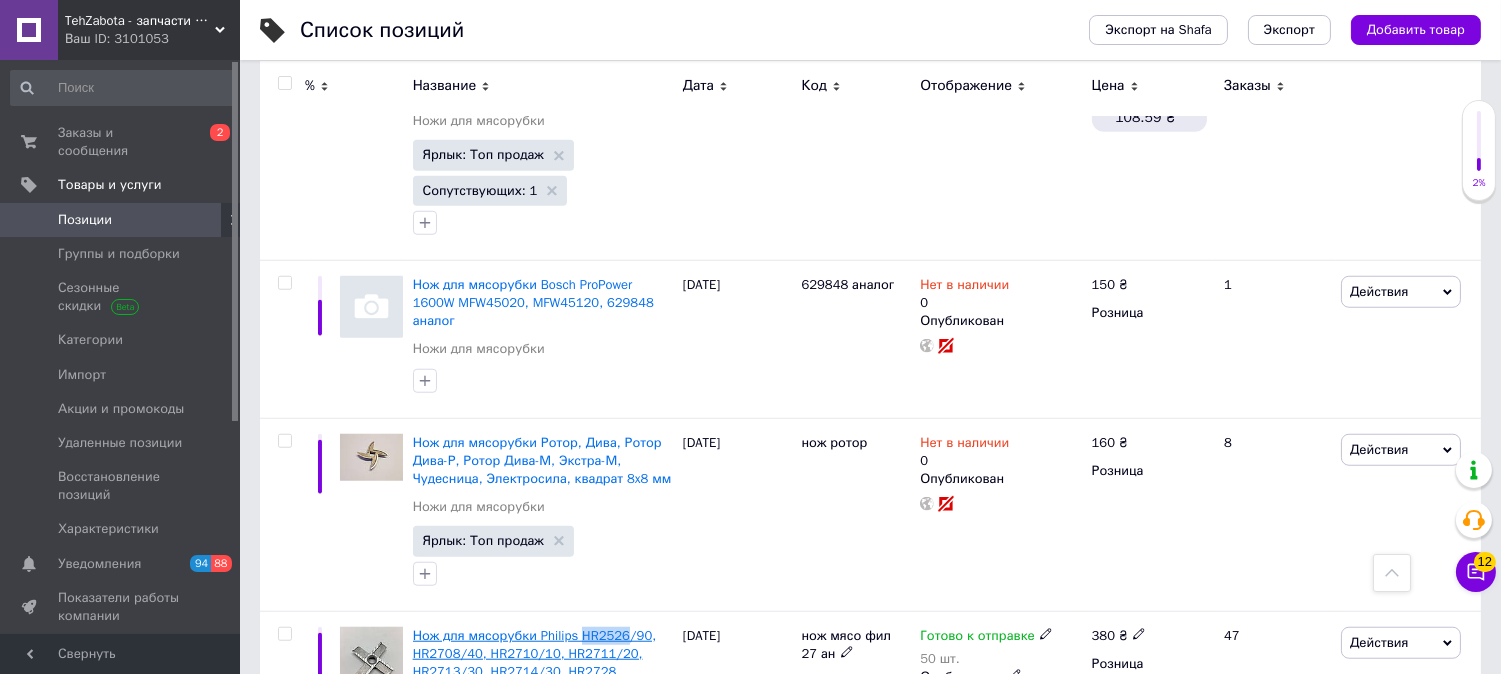 click on "Нож для мясорубки Philips HR2526/90, HR2708/40, HR2710/10, HR2711/20, HR2713/30, HR2714/30, HR2728, CP6666/01 Ножи для мясорубки Скидка: 10% Не отображается Ярлык: Топ продаж" at bounding box center [543, 734] 